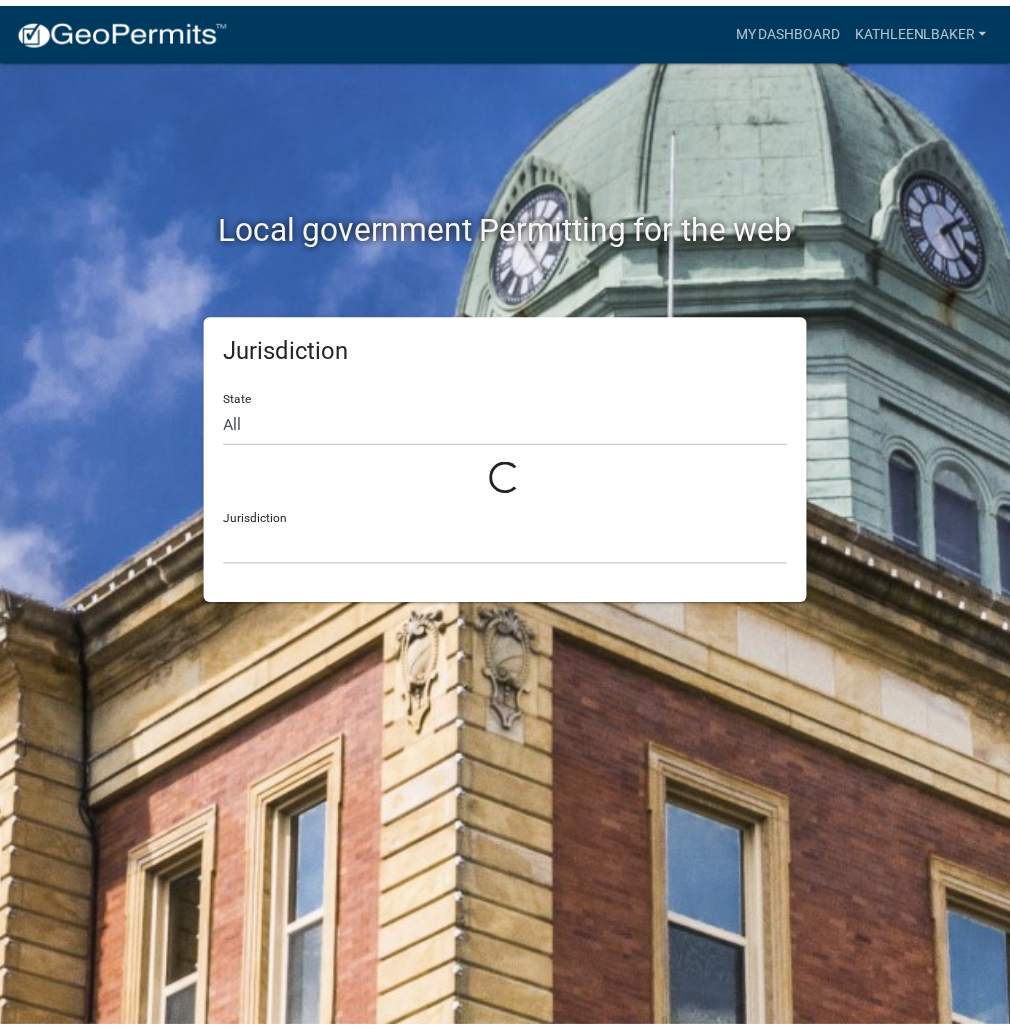 scroll, scrollTop: 0, scrollLeft: 0, axis: both 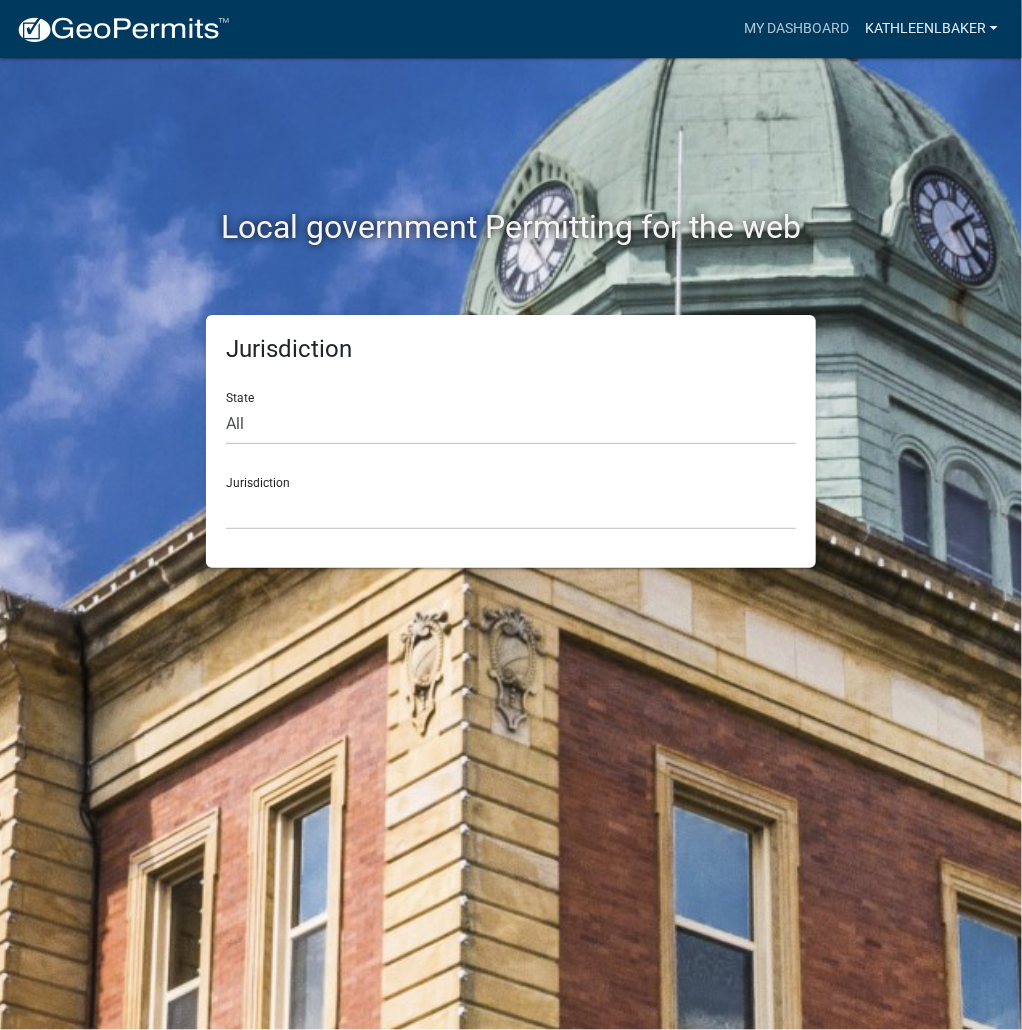 click on "KATHLEENLBAKER" at bounding box center [931, 29] 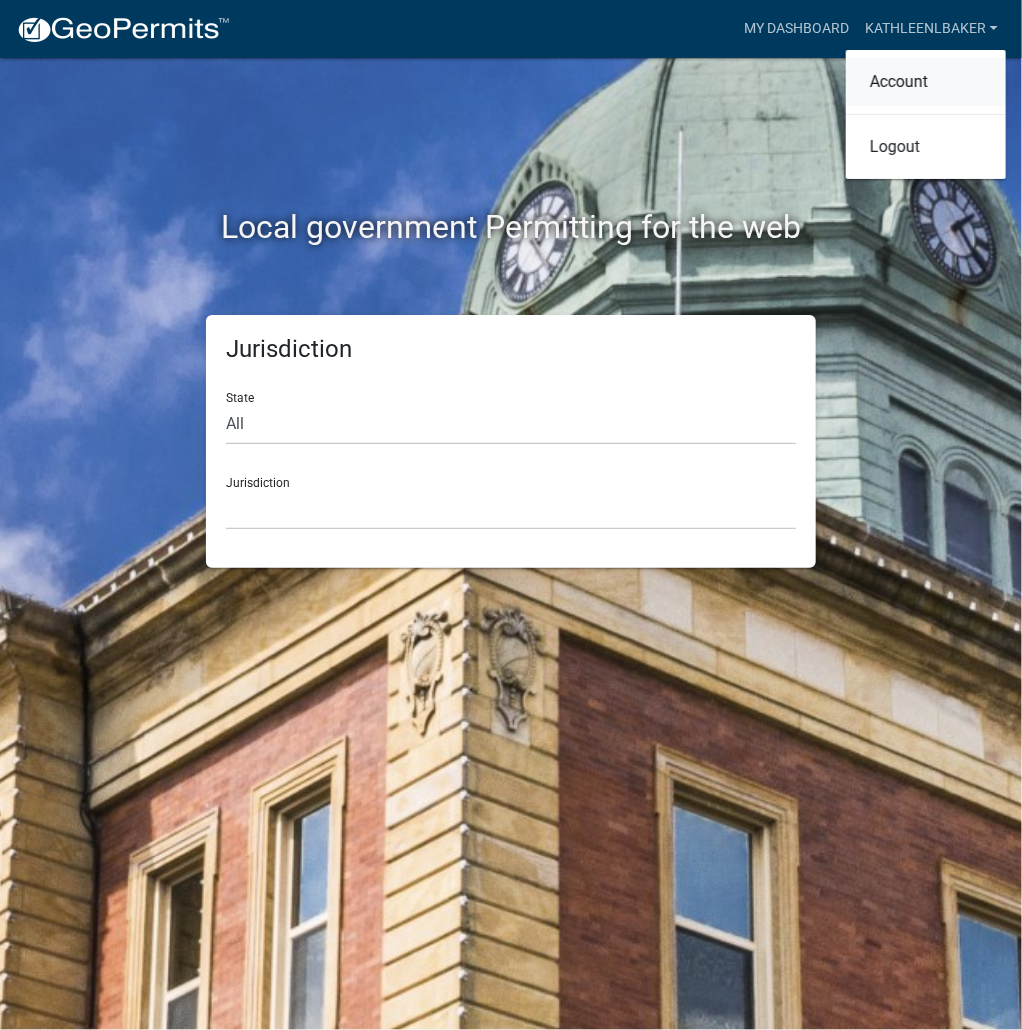 click on "Account" at bounding box center (926, 82) 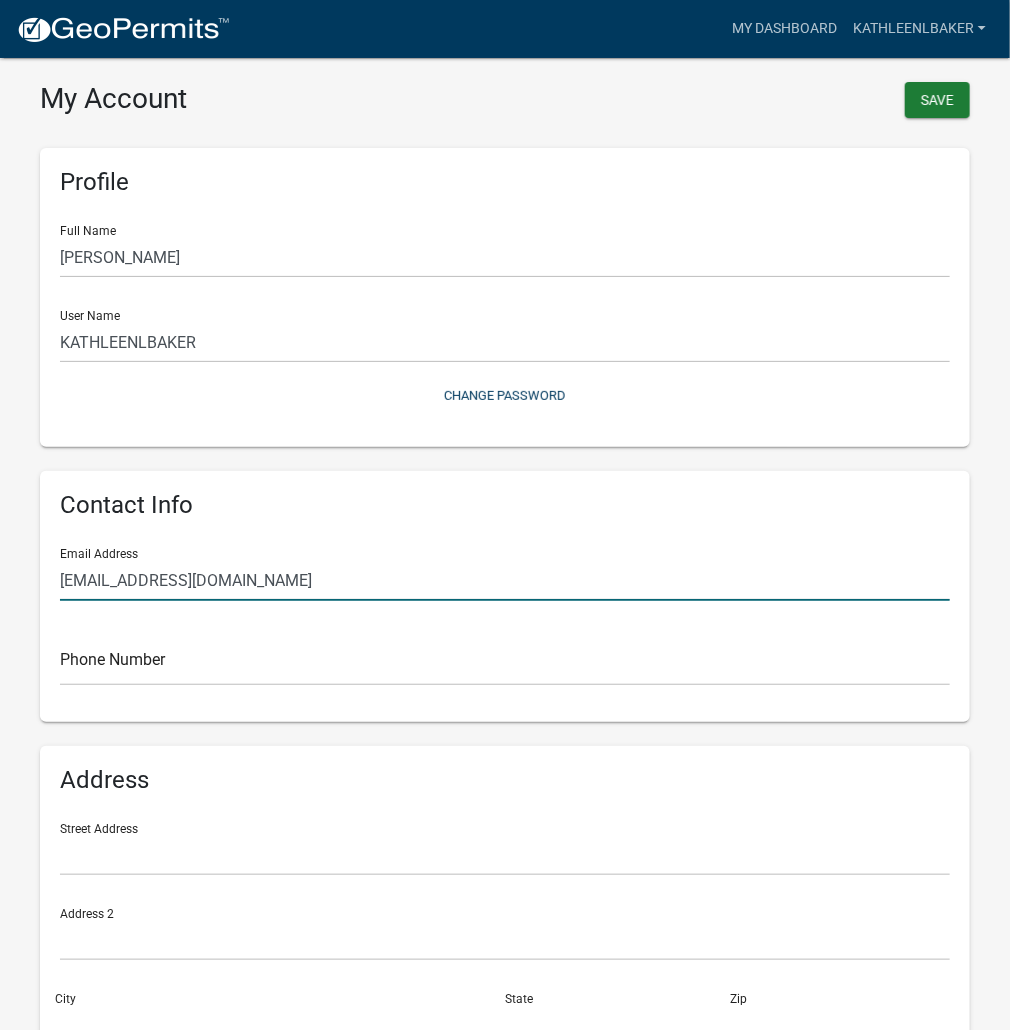 click on "areaplan@kosciusko.in.gov" 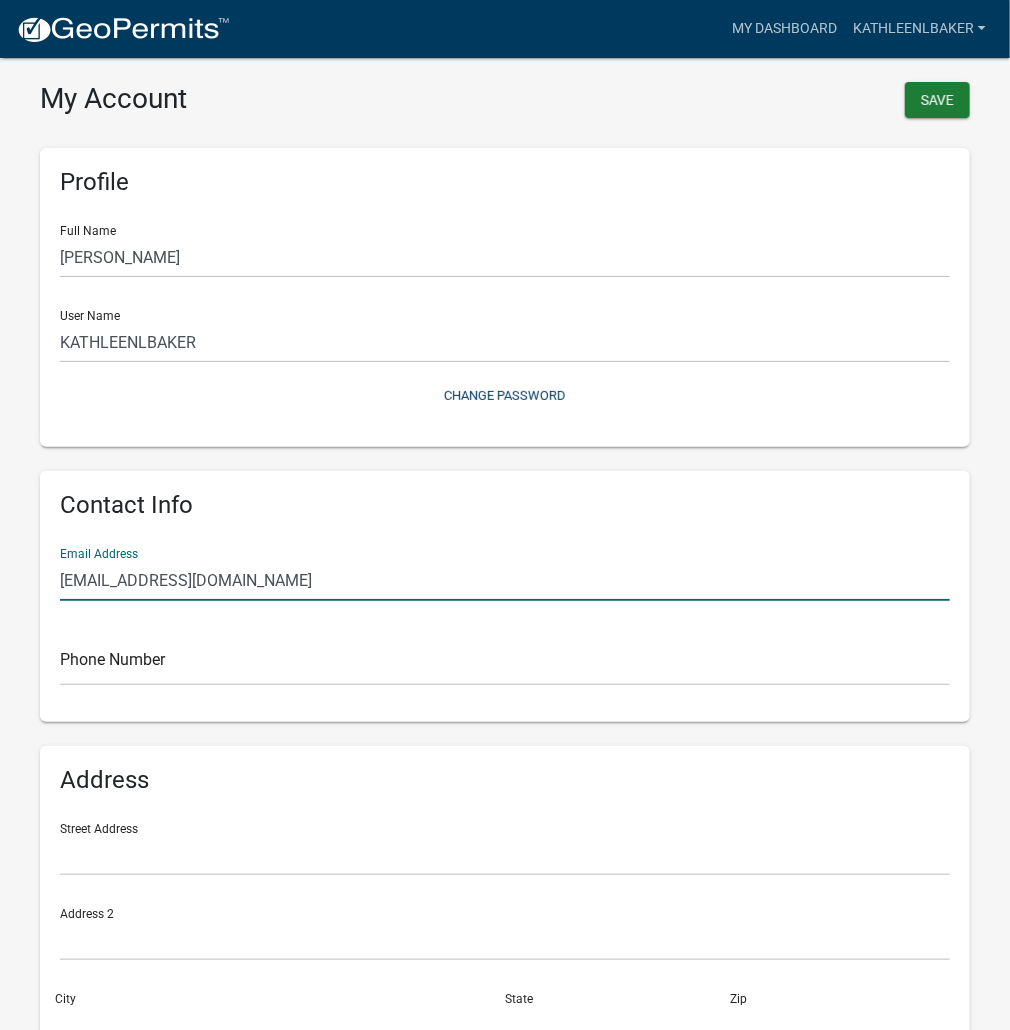 click on "areaplan@kosciusko.in.gov" 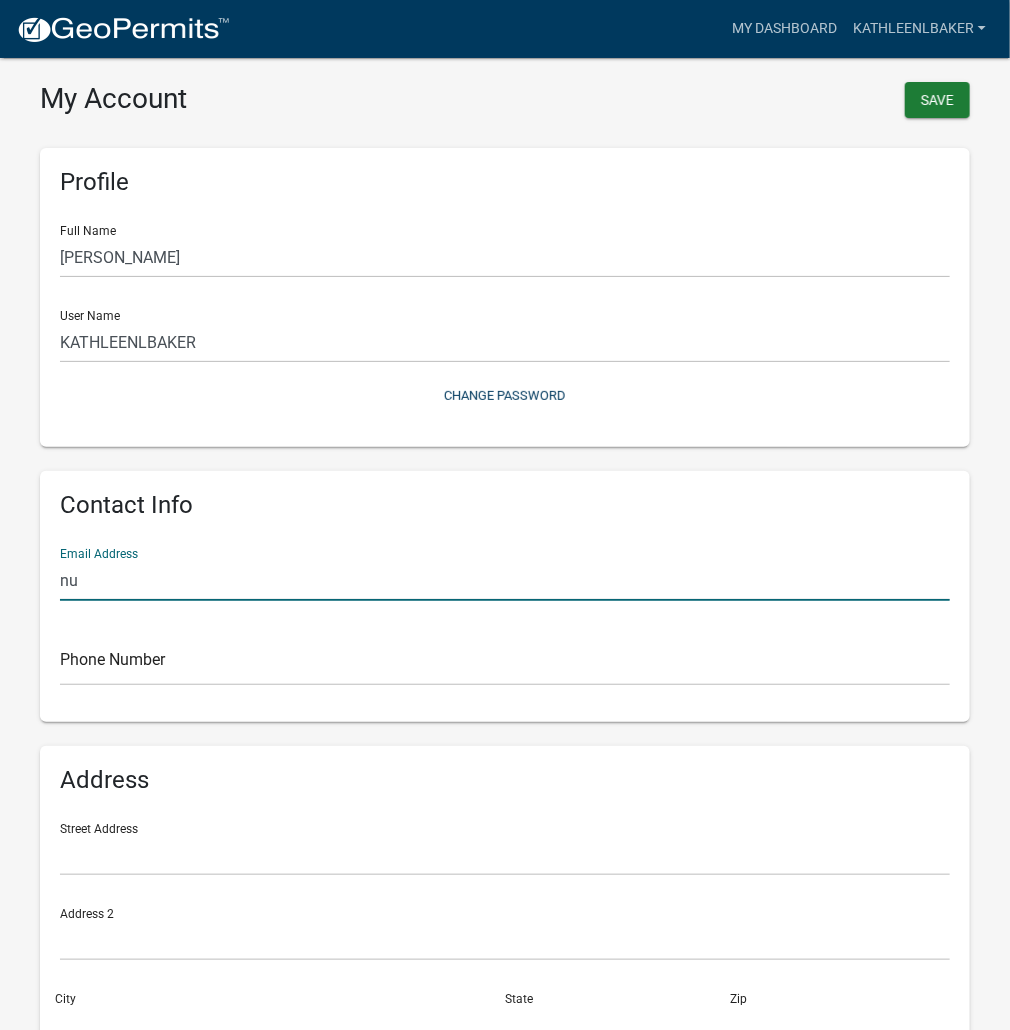 type on "n" 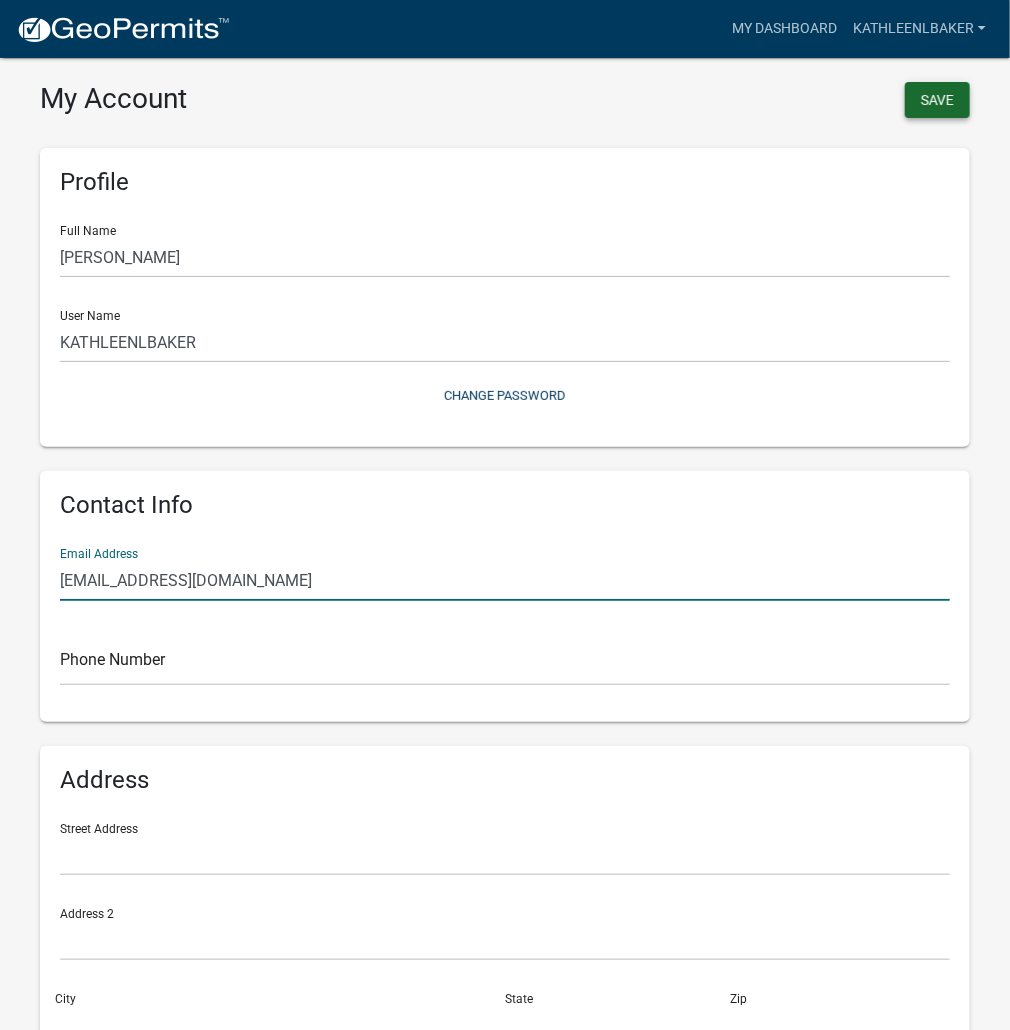 type on "[EMAIL_ADDRESS][DOMAIN_NAME]" 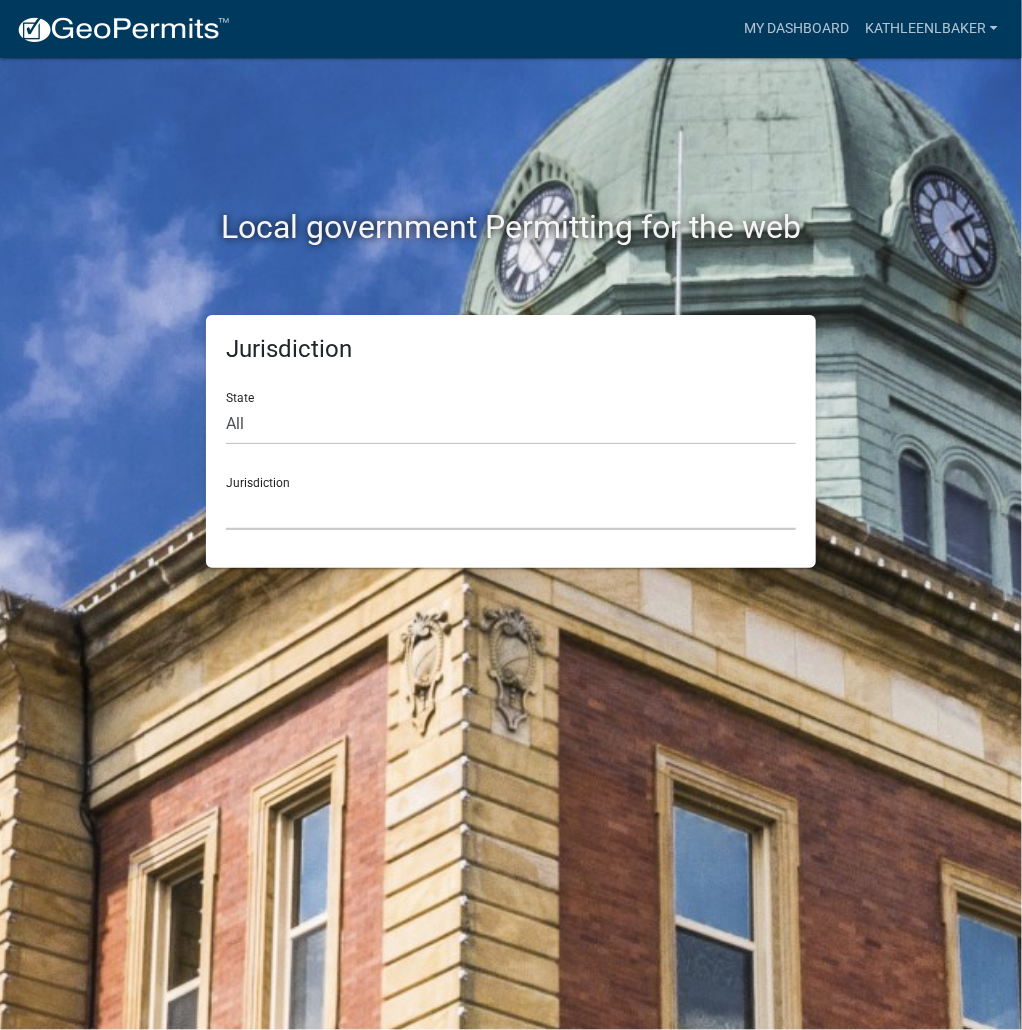click on "Custer County, Colorado   City of Bainbridge, Georgia   Cook County, Georgia   Crawford County, Georgia   Gilmer County, Georgia   Gordon County, Georgia   Haralson County, Georgia   Jasper County, Georgia   Madison County, Georgia   Putnam County, Georgia   Talbot County, Georgia   Troup County, Georgia   City of Charlestown, Indiana   City of Jeffersonville, Indiana   City of Logansport, Indiana   Decatur County, Indiana   Grant County, Indiana   Howard County, Indiana   Huntington County, Indiana   Jasper County, Indiana   Kosciusko County, Indiana   La Porte County, Indiana   Miami County, Indiana   Montgomery County, Indiana   Morgan County, Indiana   Newton County, Indiana   Porter County, Indiana   River Ridge Development Authority, Indiana   Tippecanoe County, Indiana   Vigo County, Indiana   Wells County, Indiana   Whitley County, Indiana   Boone County, Iowa   Butler County, Iowa   Cerro Gordo County, Iowa   City of Harlan, Iowa   City of Indianola, Iowa   City of Newton, Iowa   Henry County, Iowa" 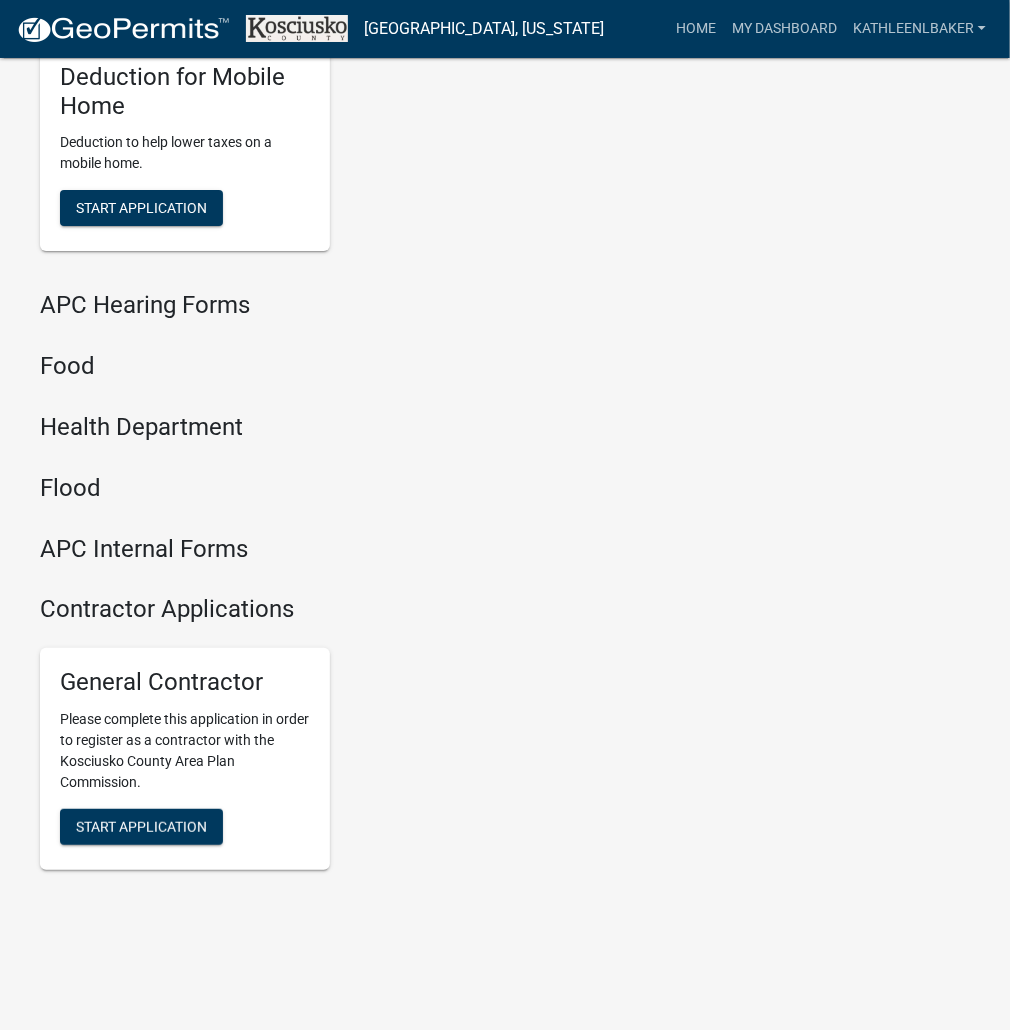 scroll, scrollTop: 2412, scrollLeft: 0, axis: vertical 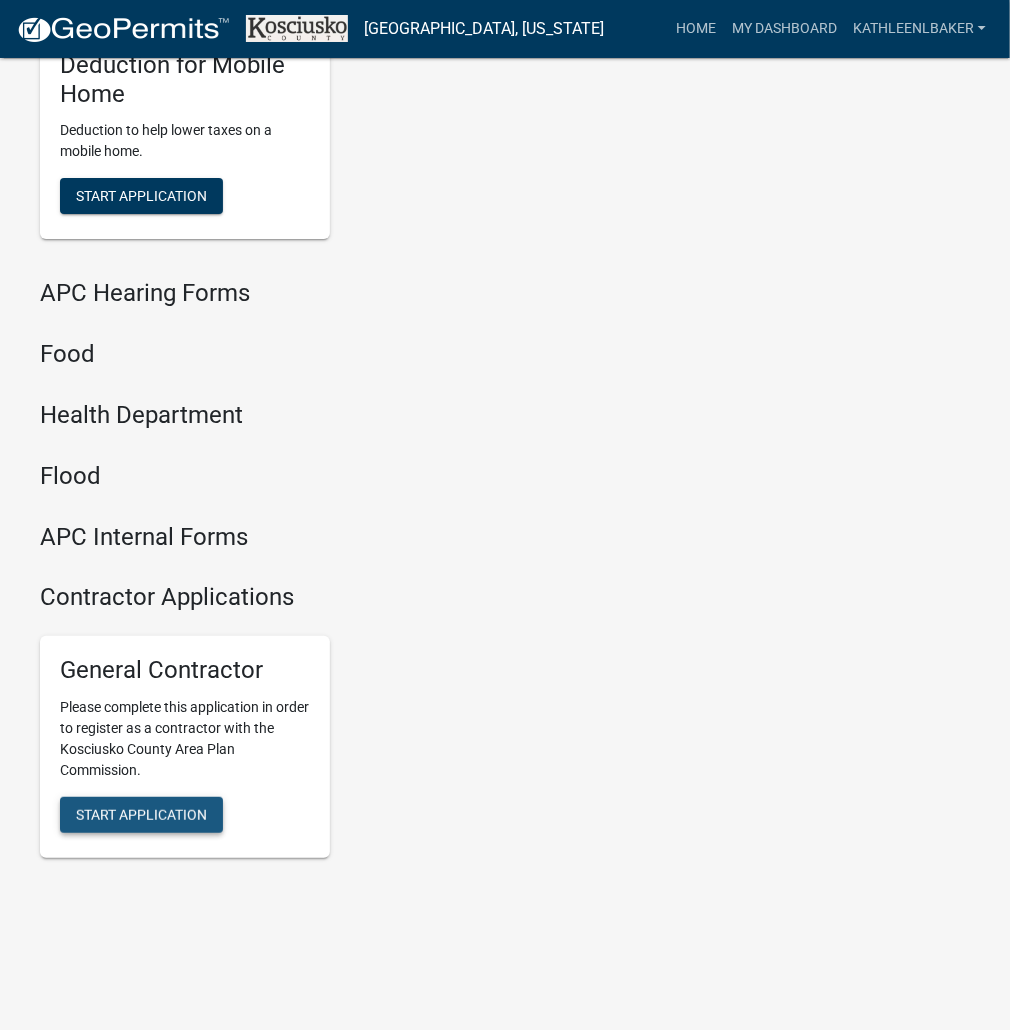 click on "Start Application" 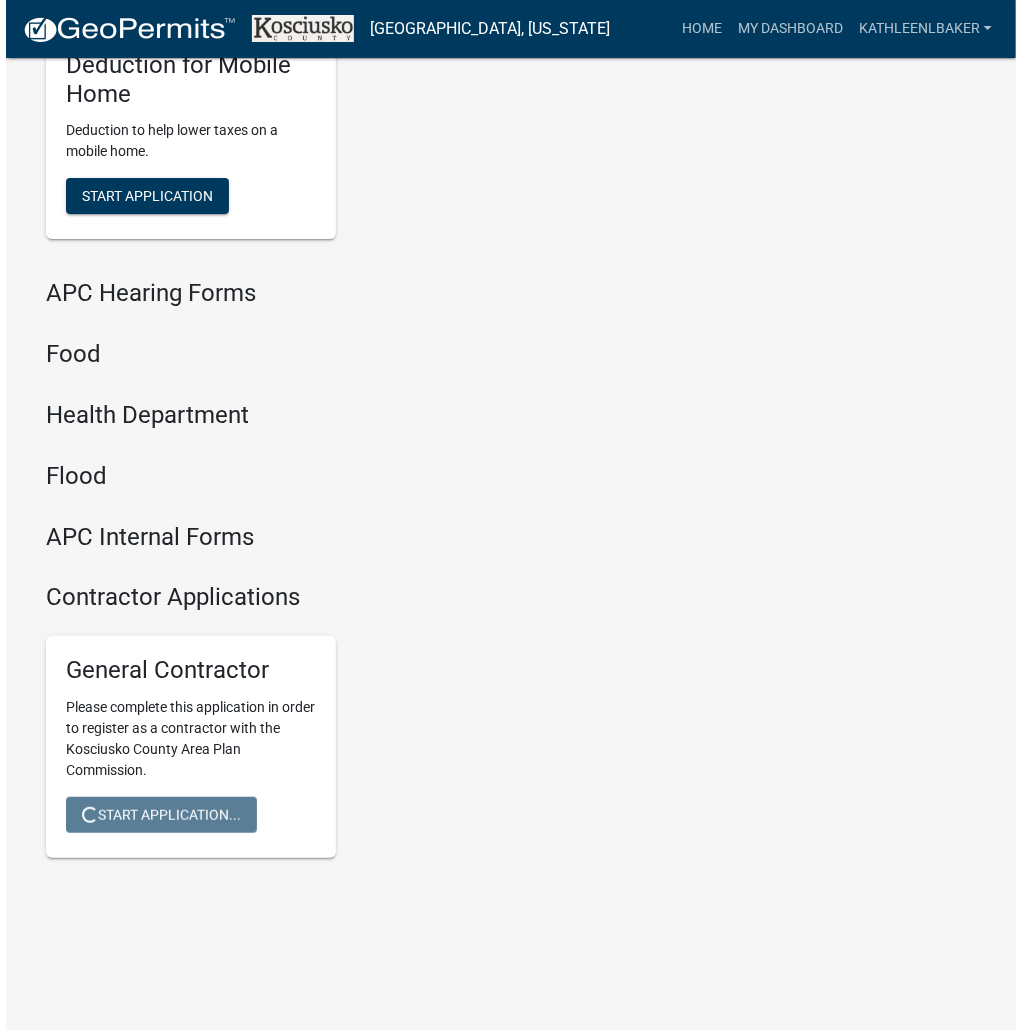 scroll, scrollTop: 0, scrollLeft: 0, axis: both 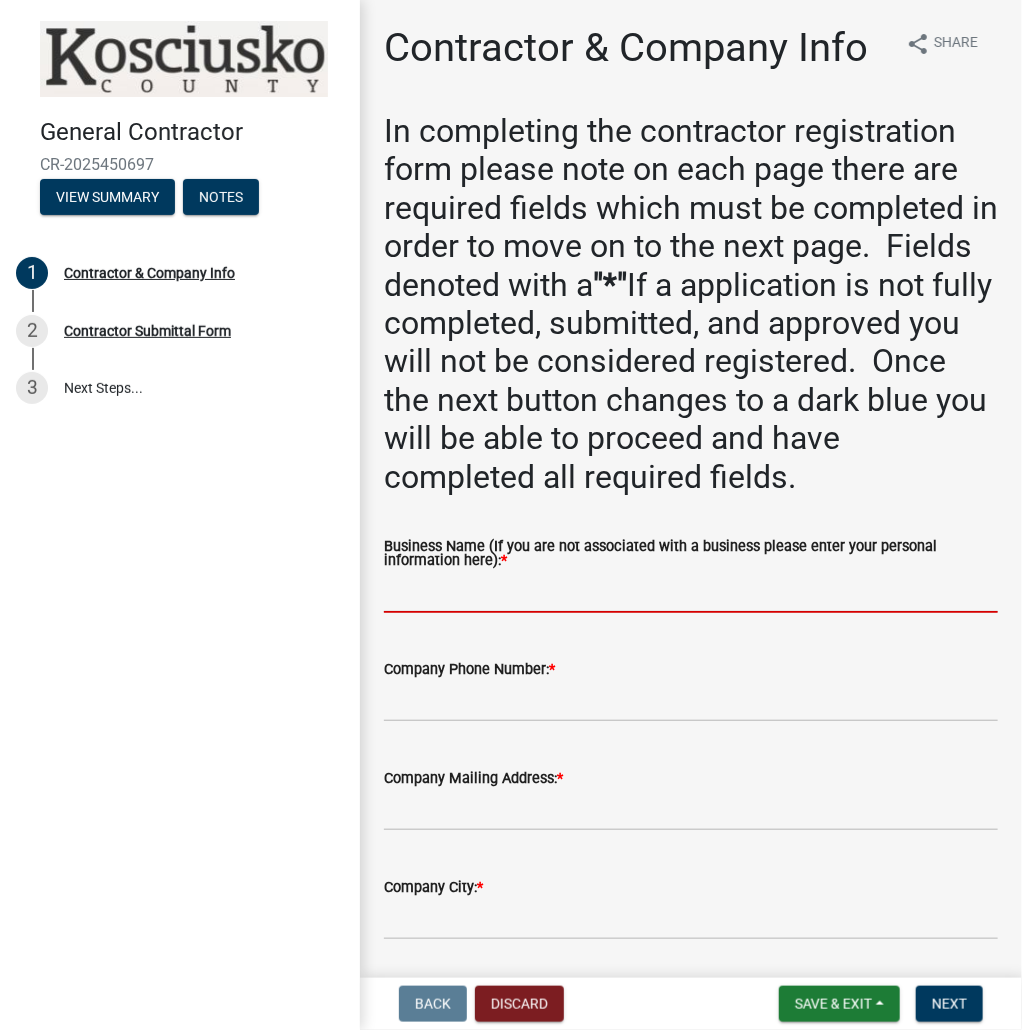 paste on "KATHLEENLBAKER" 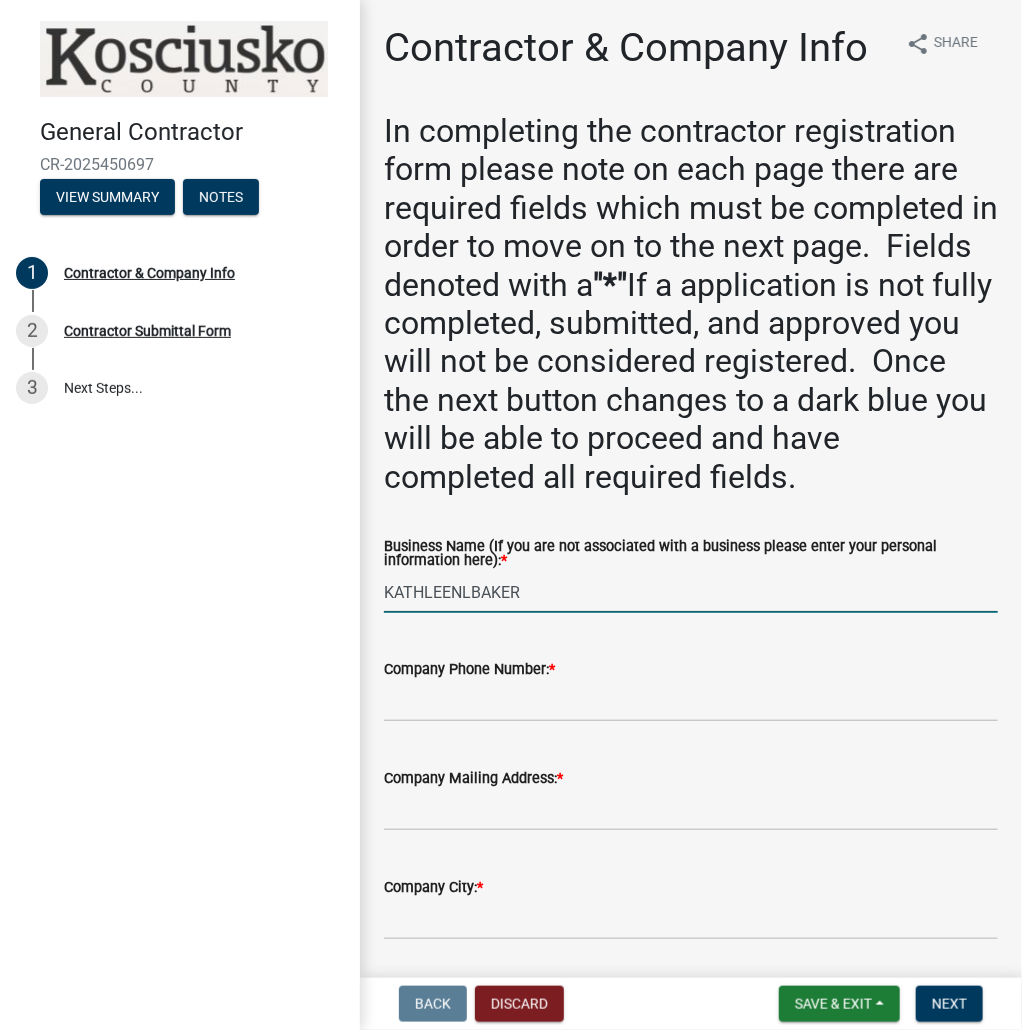 click on "KATHLEENLBAKER" at bounding box center (691, 592) 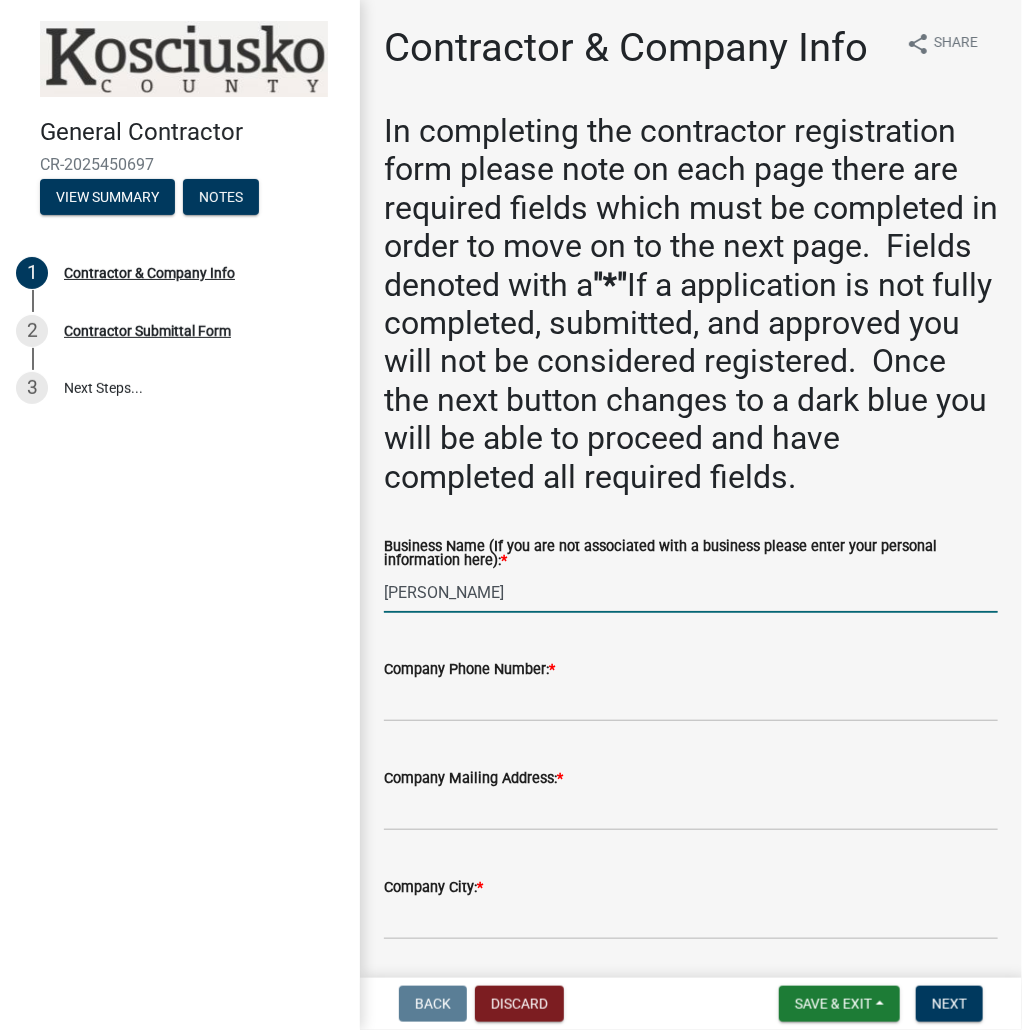 type on "[PERSON_NAME]" 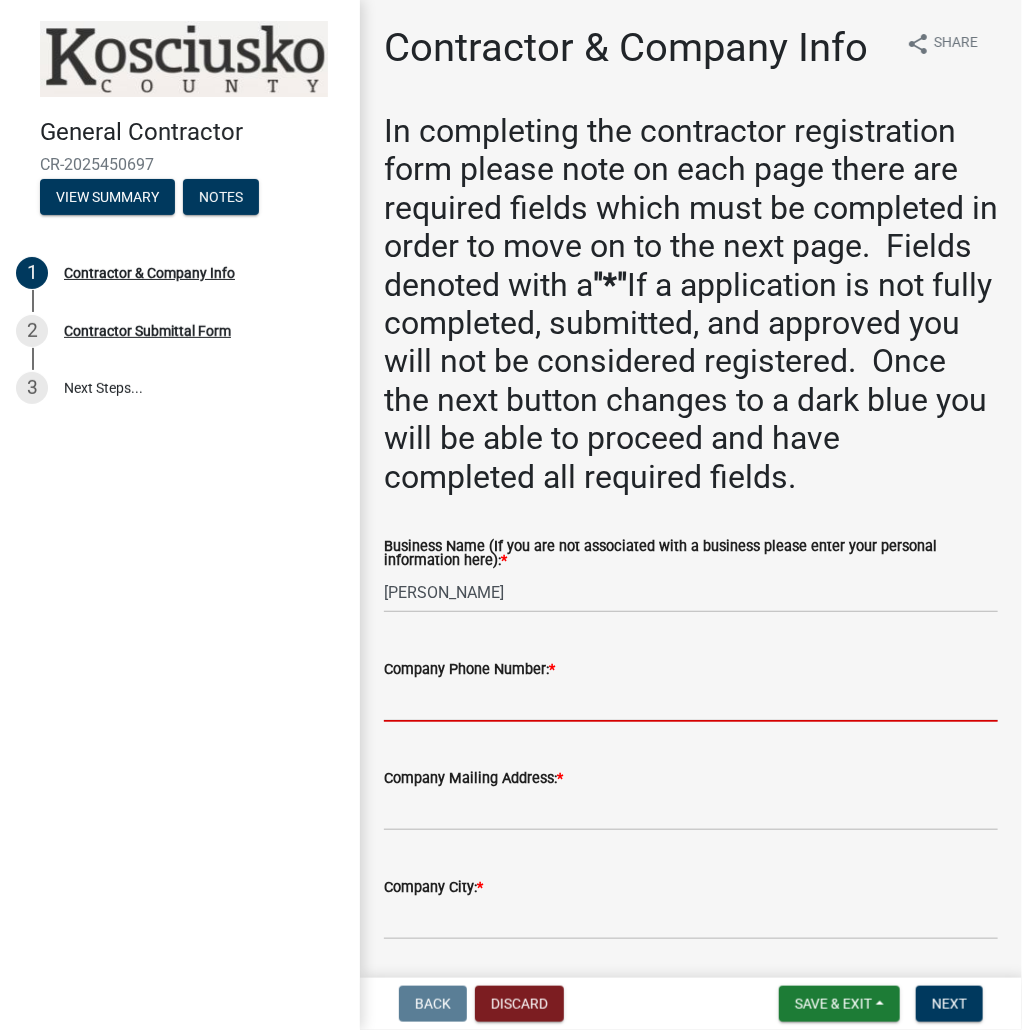 click on "Company Phone Number:  *" at bounding box center (691, 701) 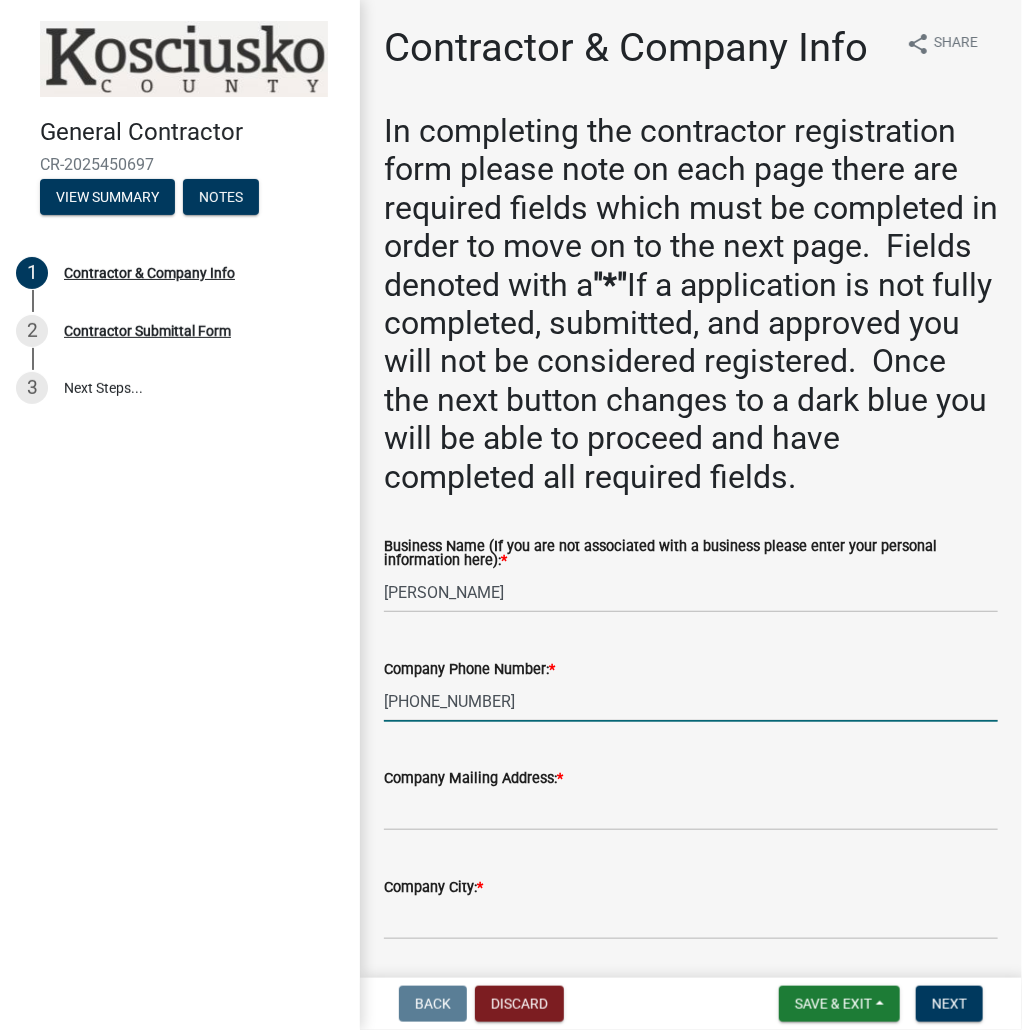 type on "[PHONE_NUMBER]" 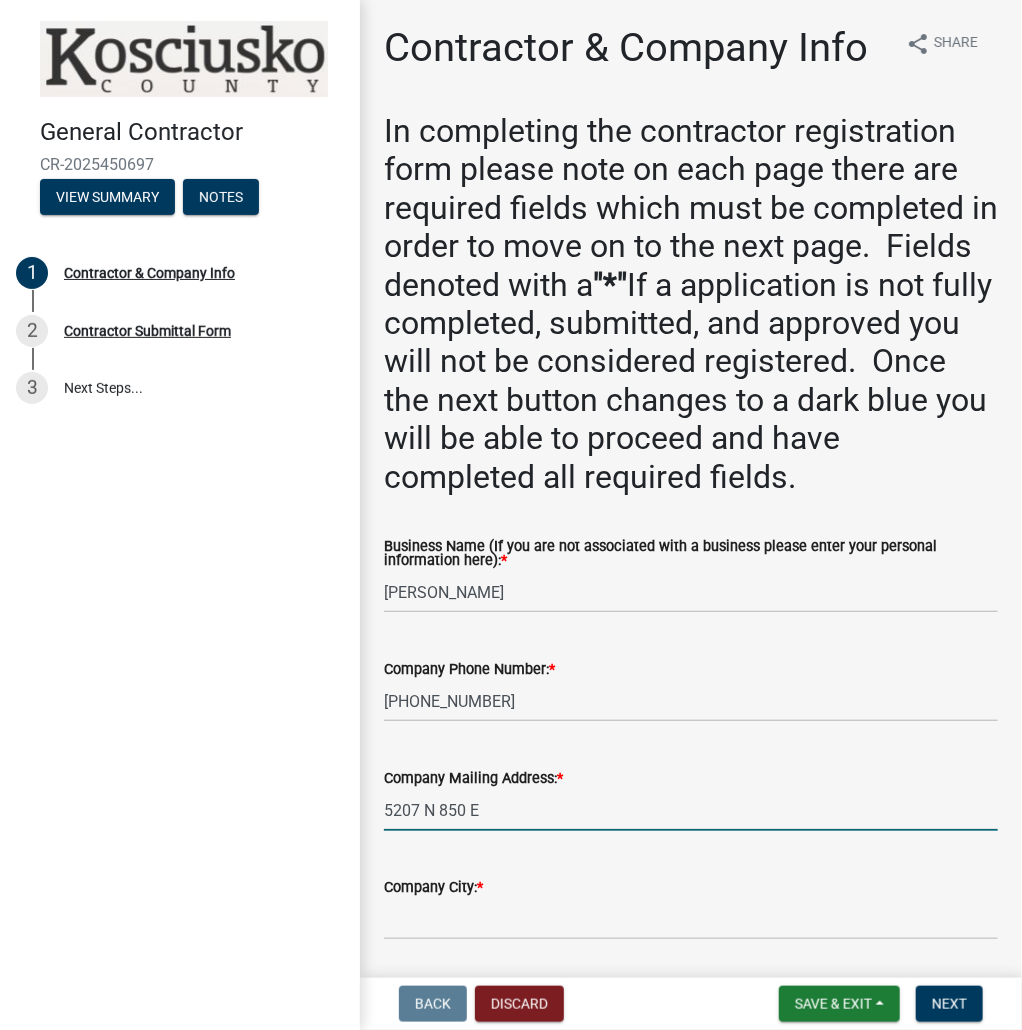 type on "5207 N 850 E" 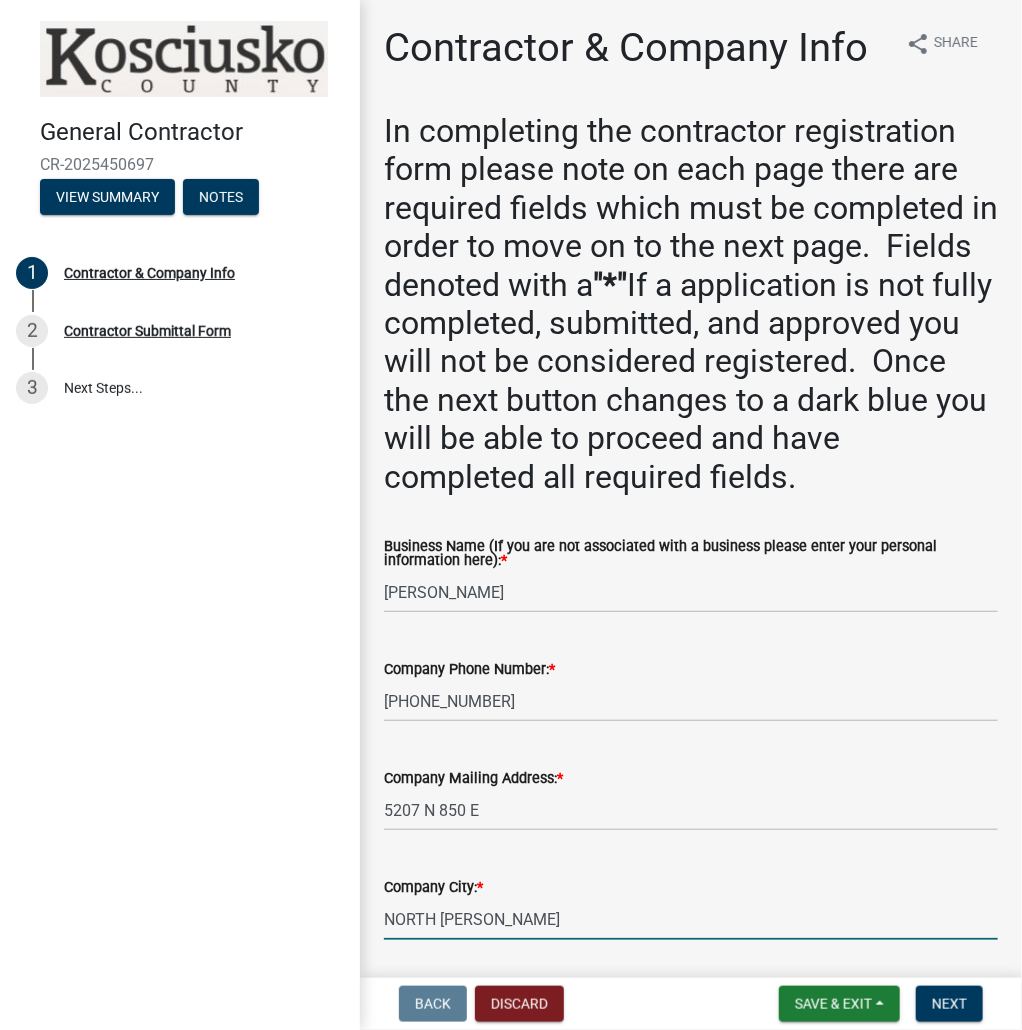 type on "NORTH [PERSON_NAME]" 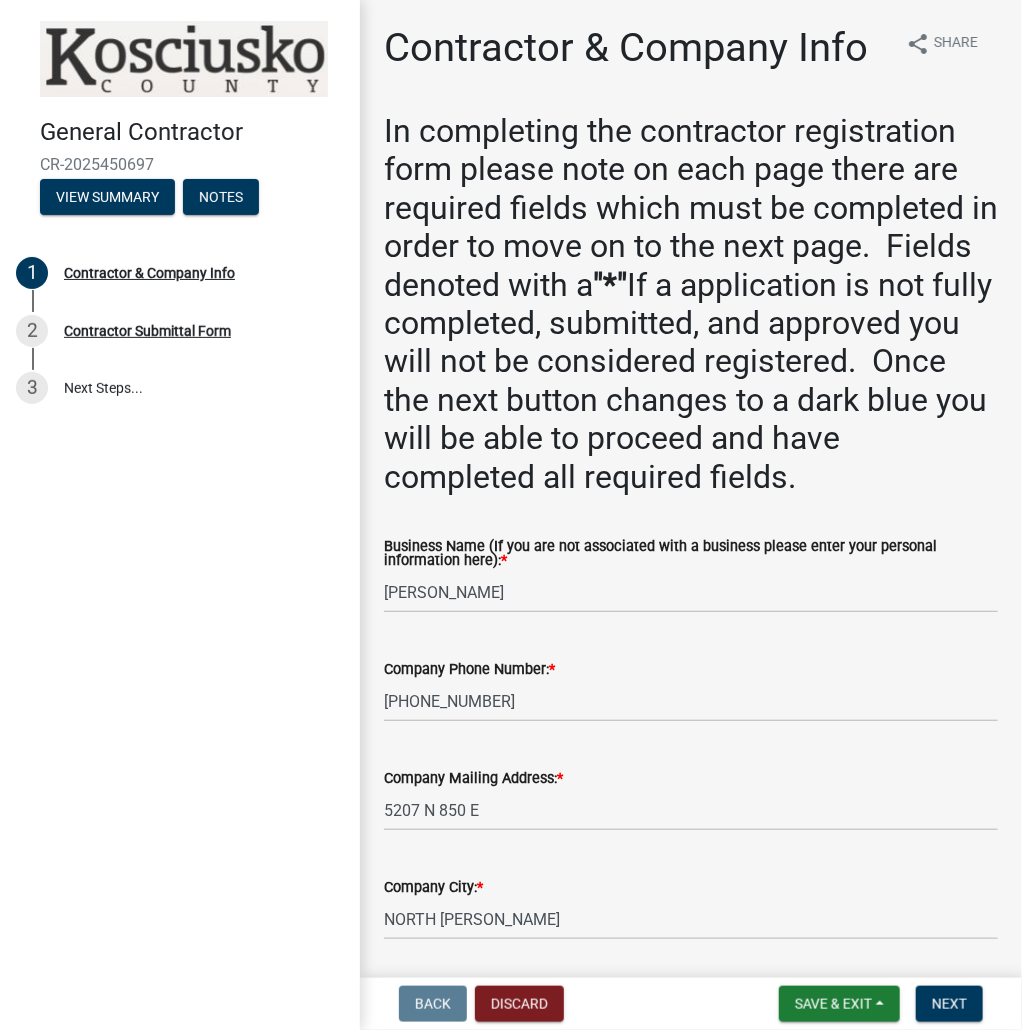 scroll, scrollTop: 568, scrollLeft: 0, axis: vertical 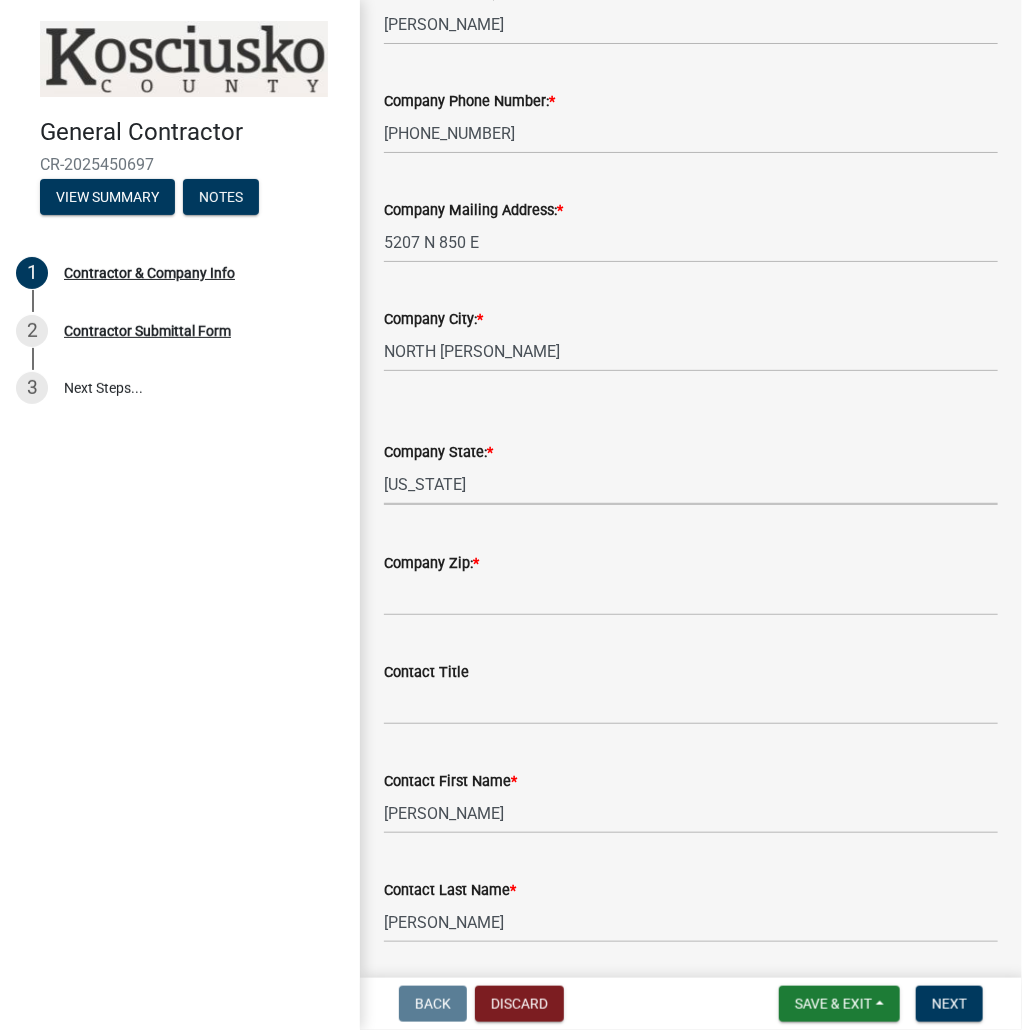 select on "IN" 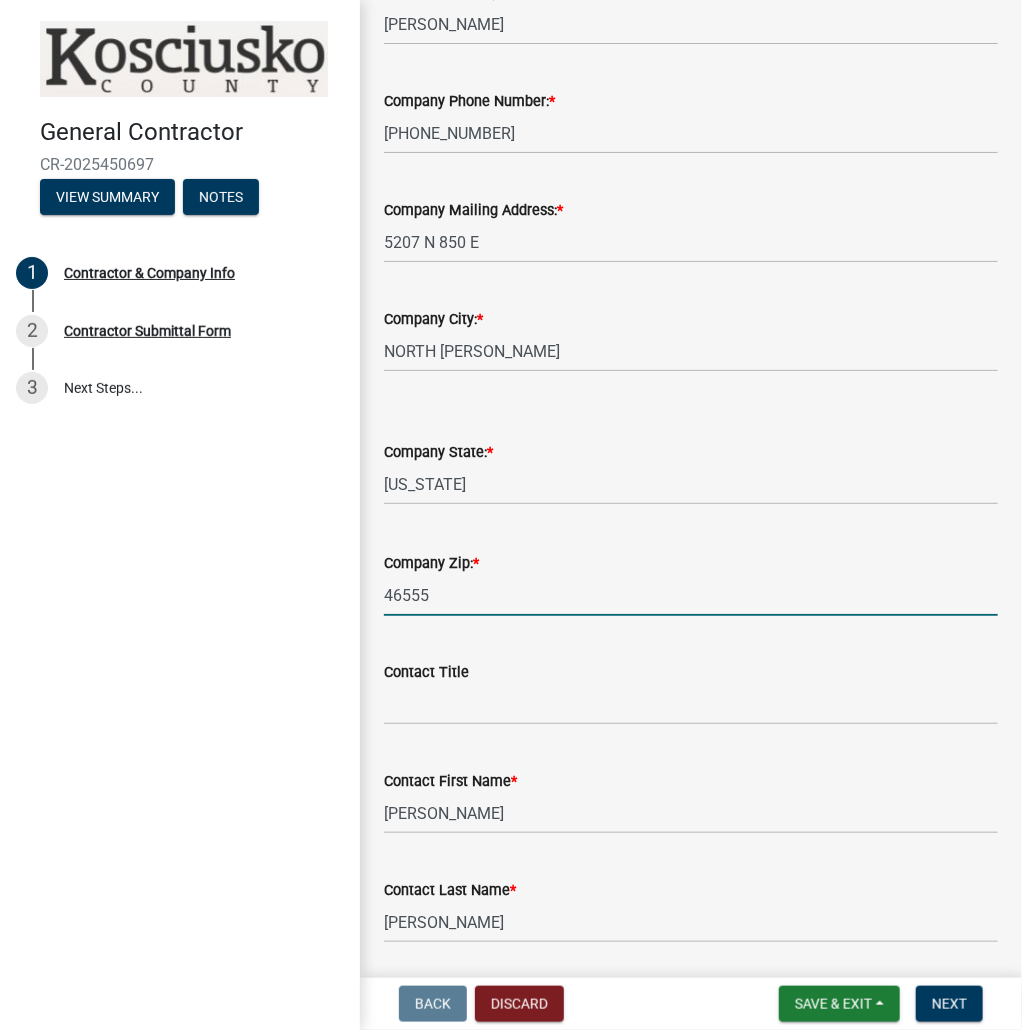 type on "46555" 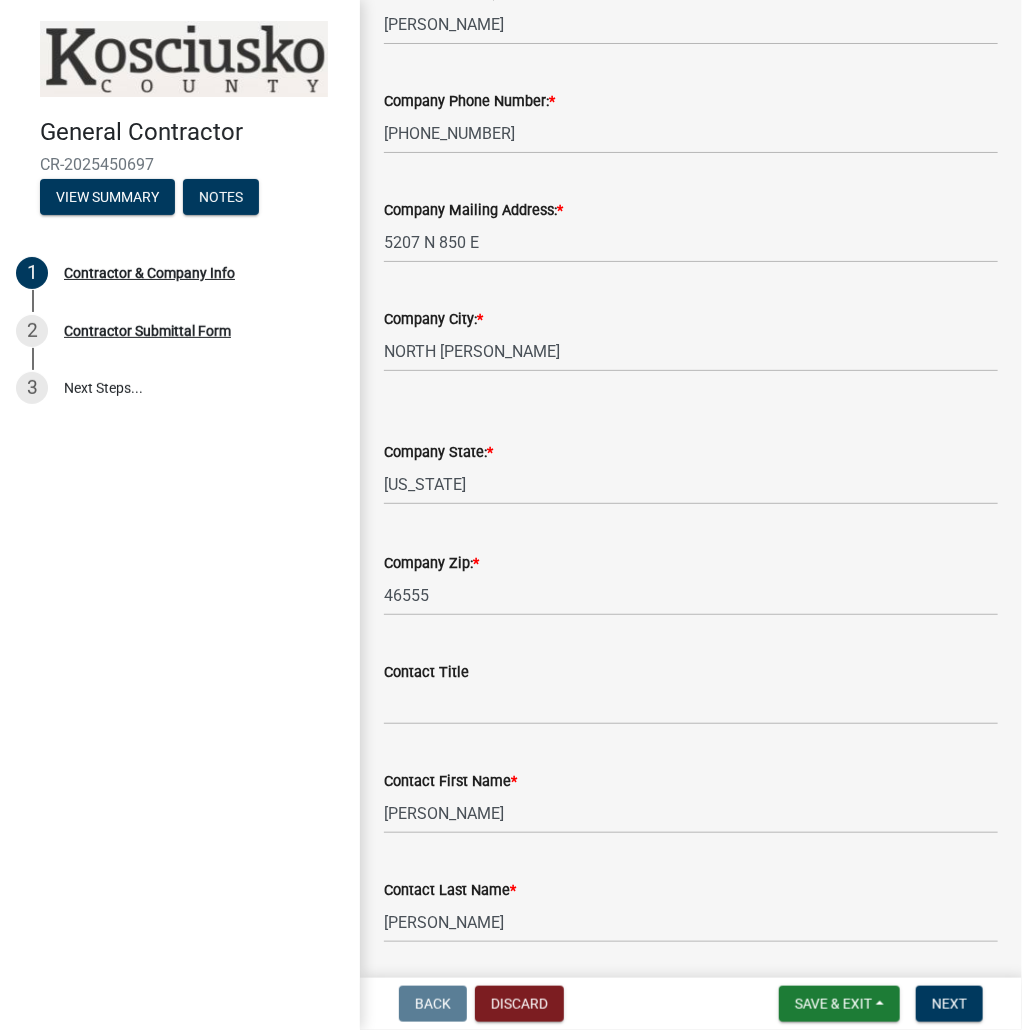 scroll, scrollTop: 1115, scrollLeft: 0, axis: vertical 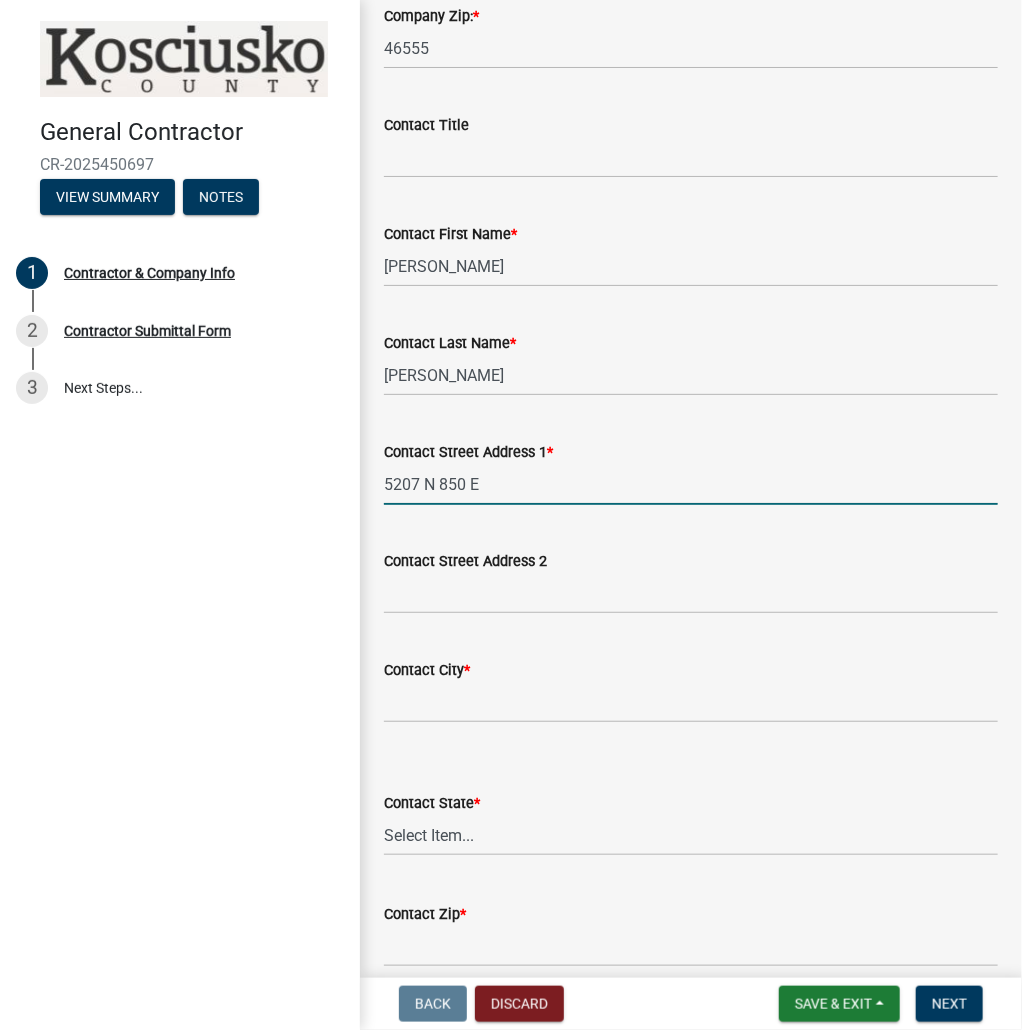 type on "5207 N 850 E" 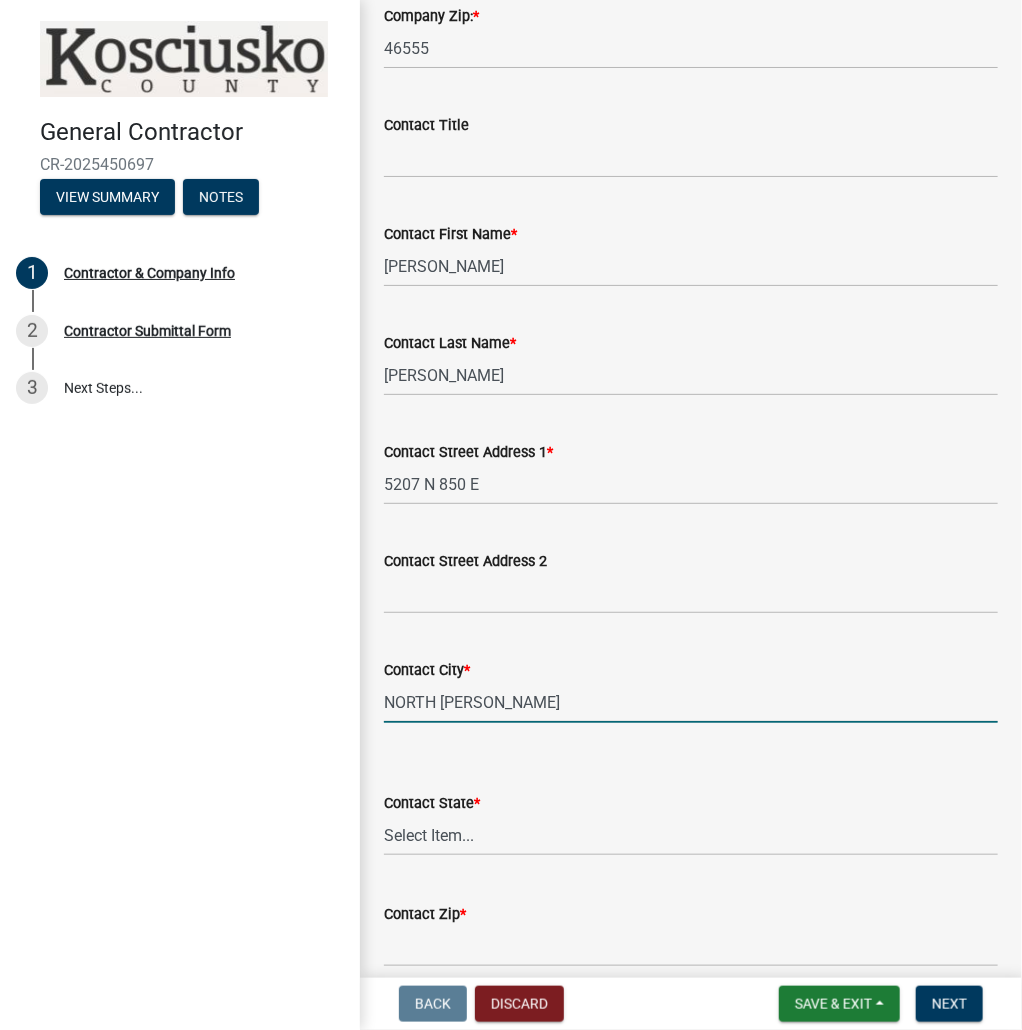 type on "NORTH [PERSON_NAME]" 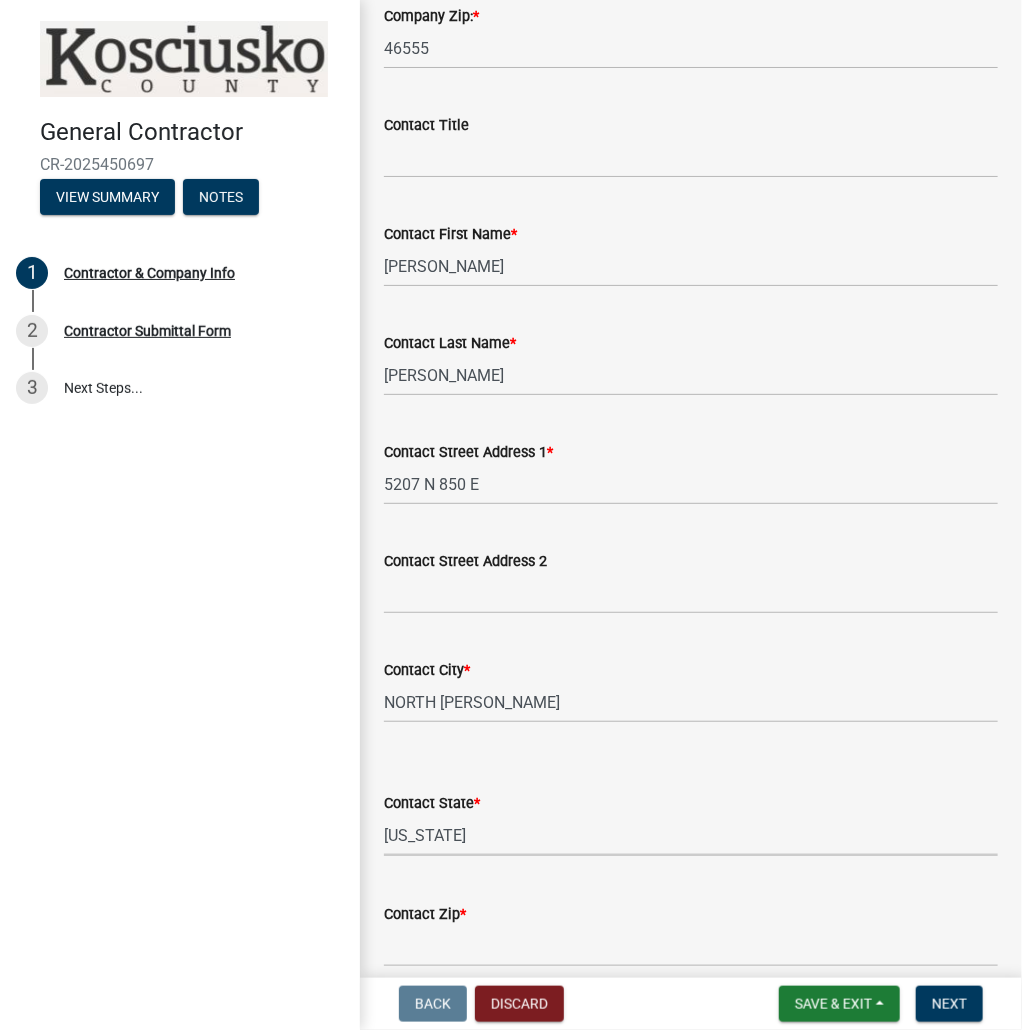 select on "IN" 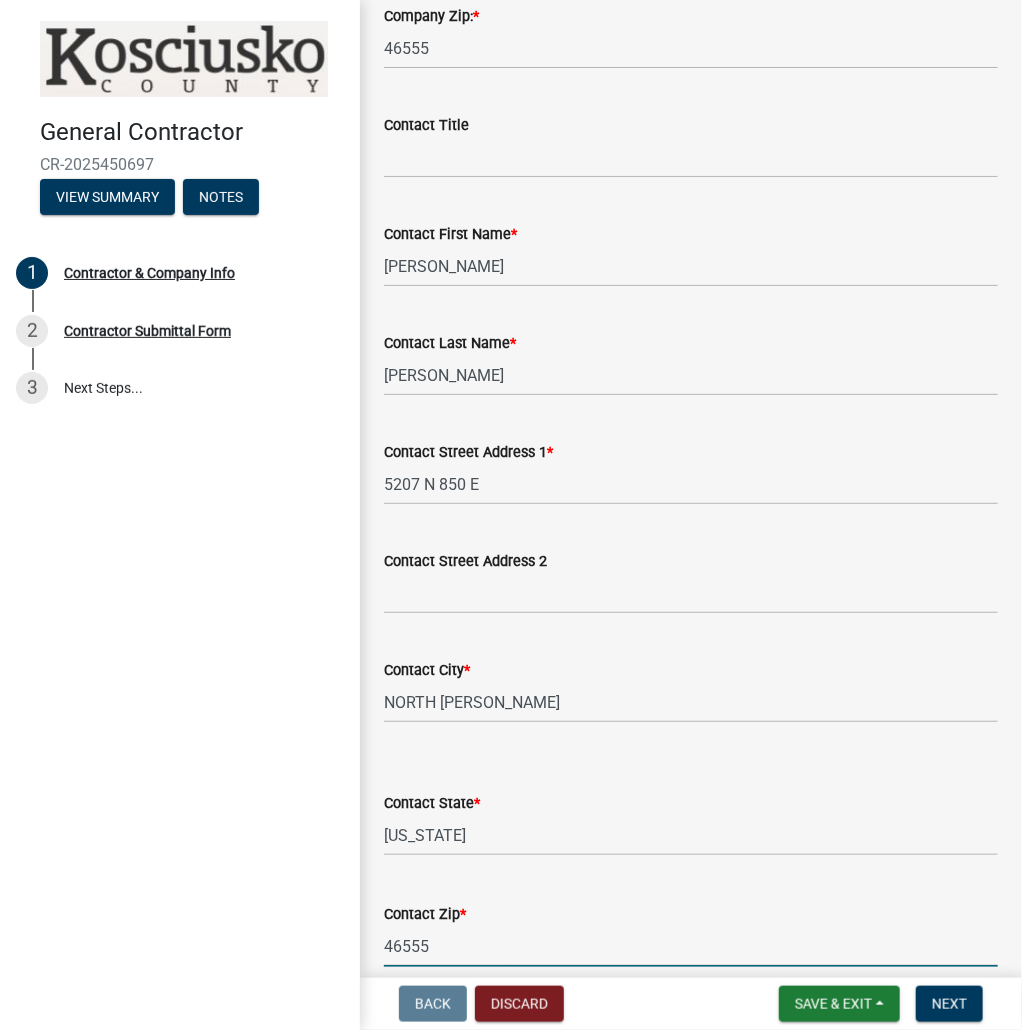 type on "46555" 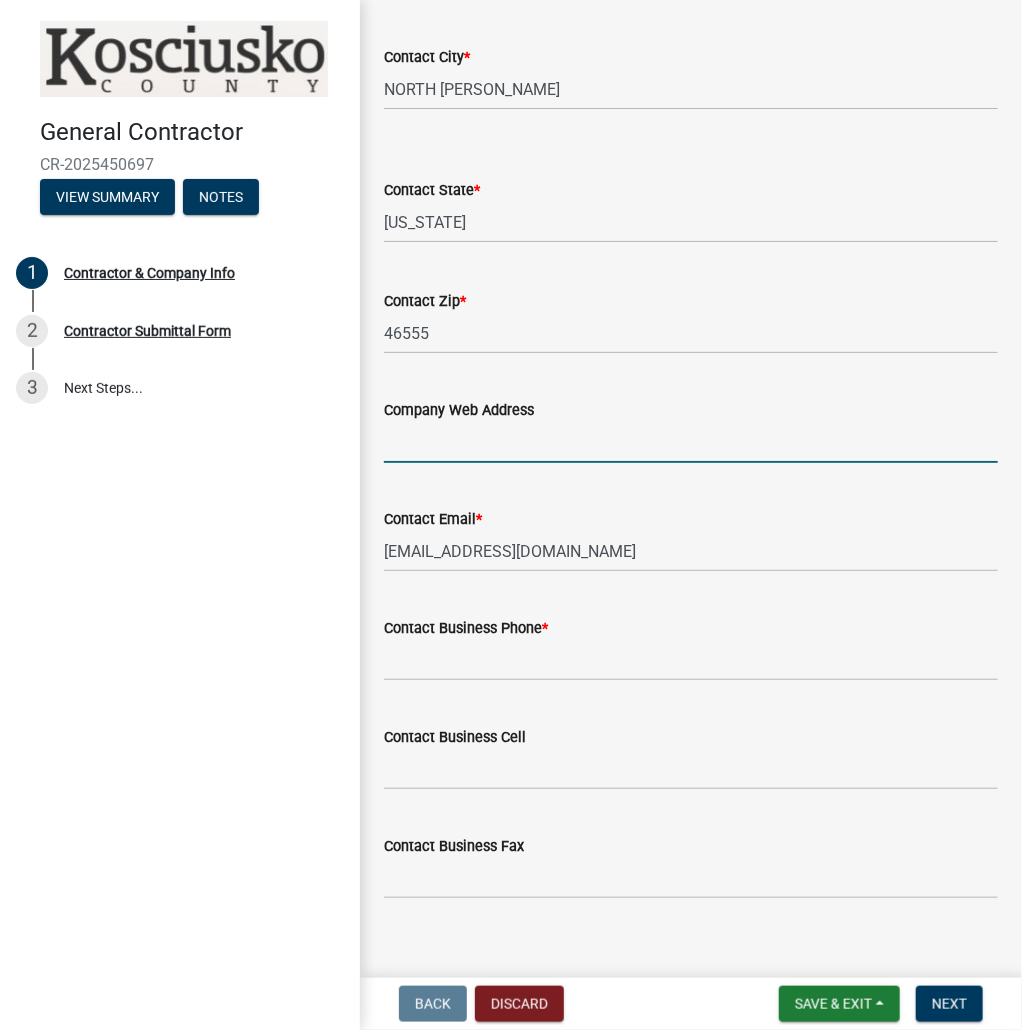 scroll, scrollTop: 1751, scrollLeft: 0, axis: vertical 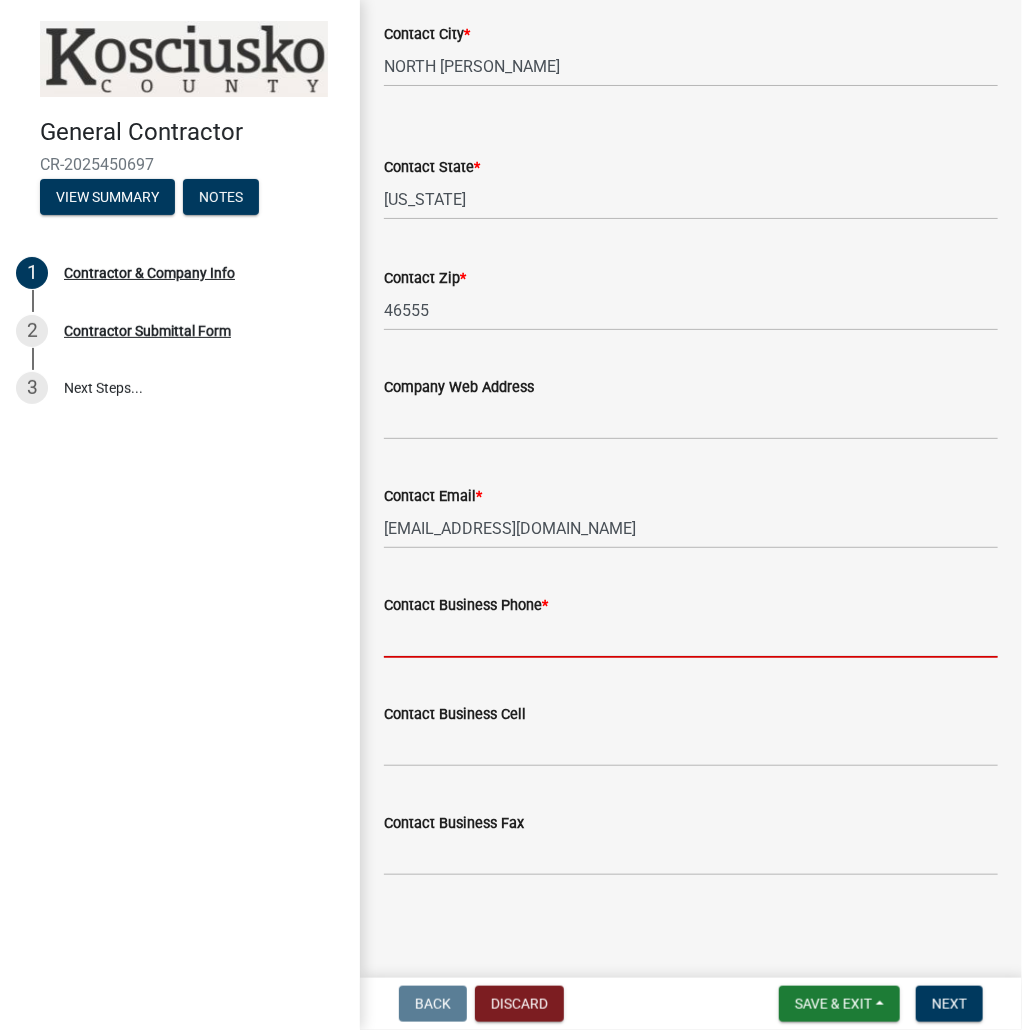 click on "Contact Business Phone  *" at bounding box center [691, 637] 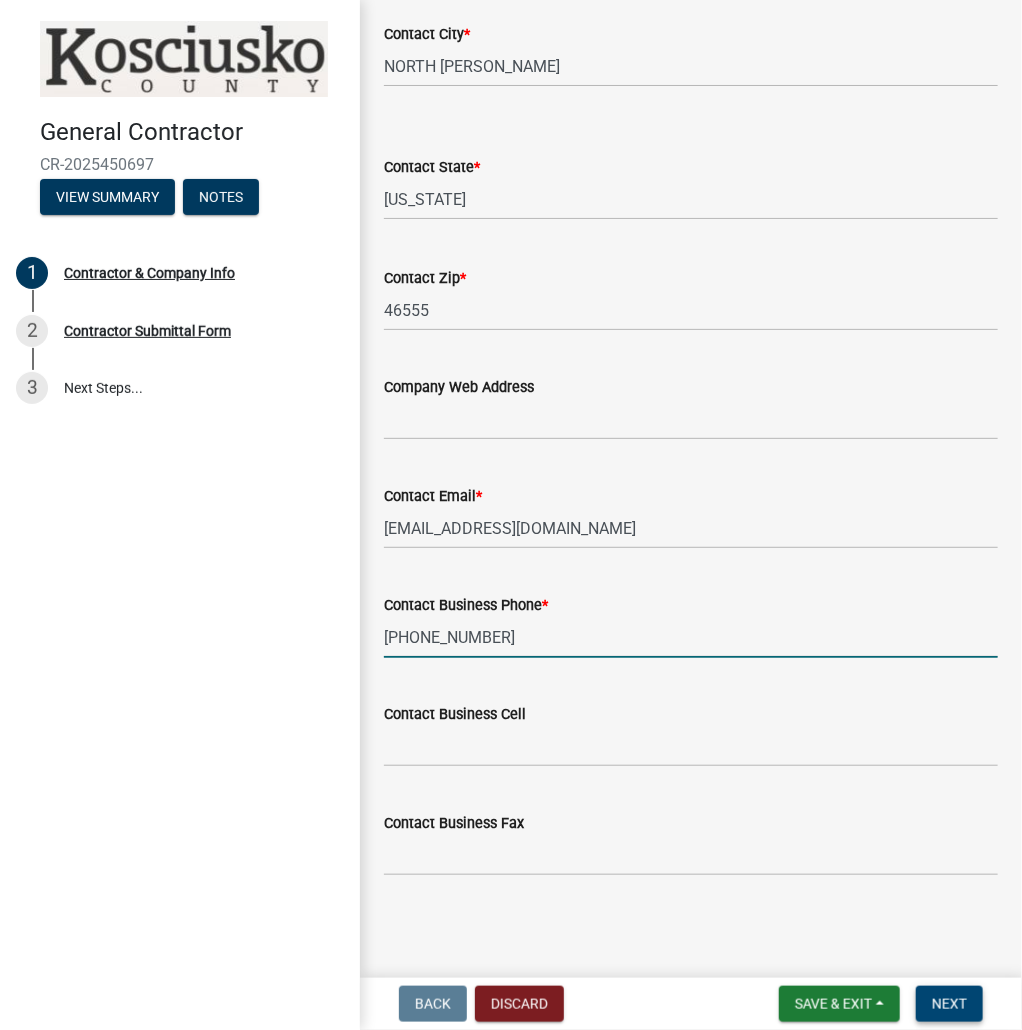 type on "[PHONE_NUMBER]" 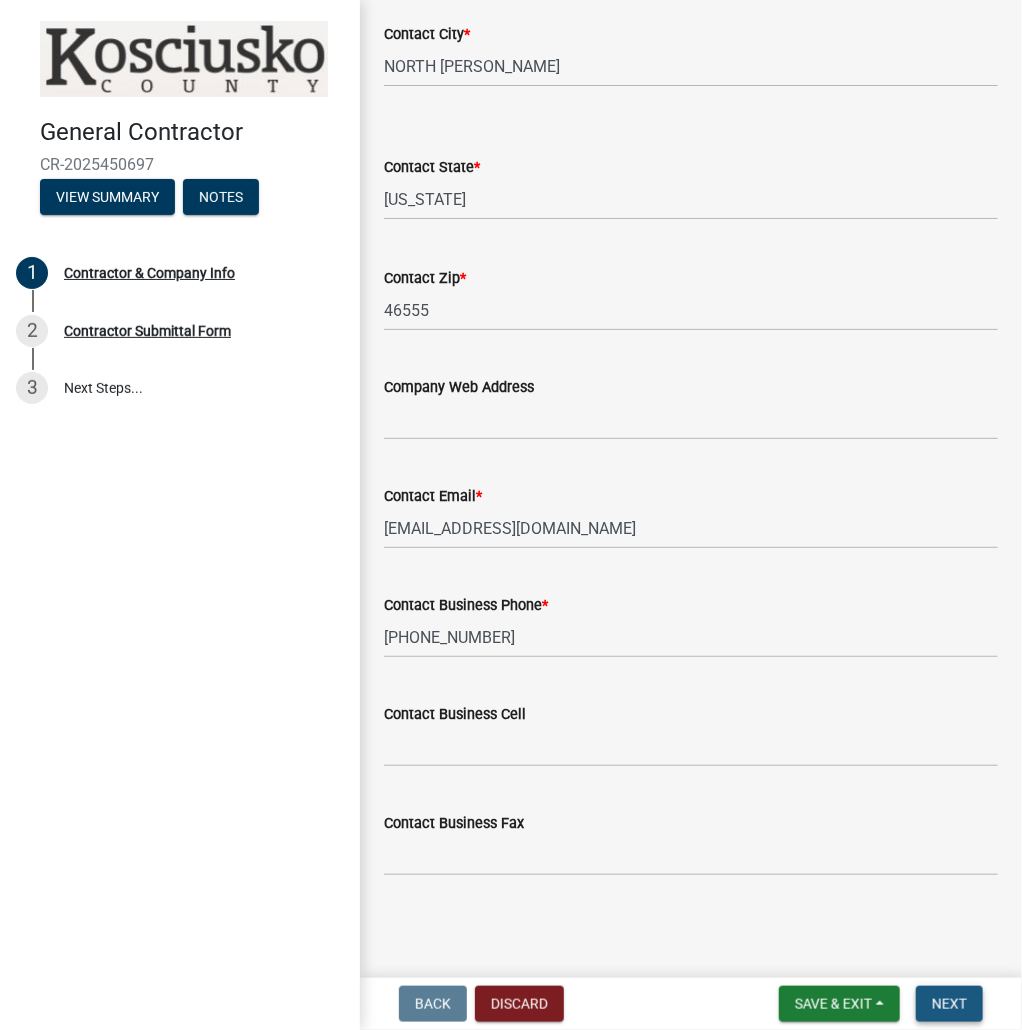 click on "Next" at bounding box center (949, 1004) 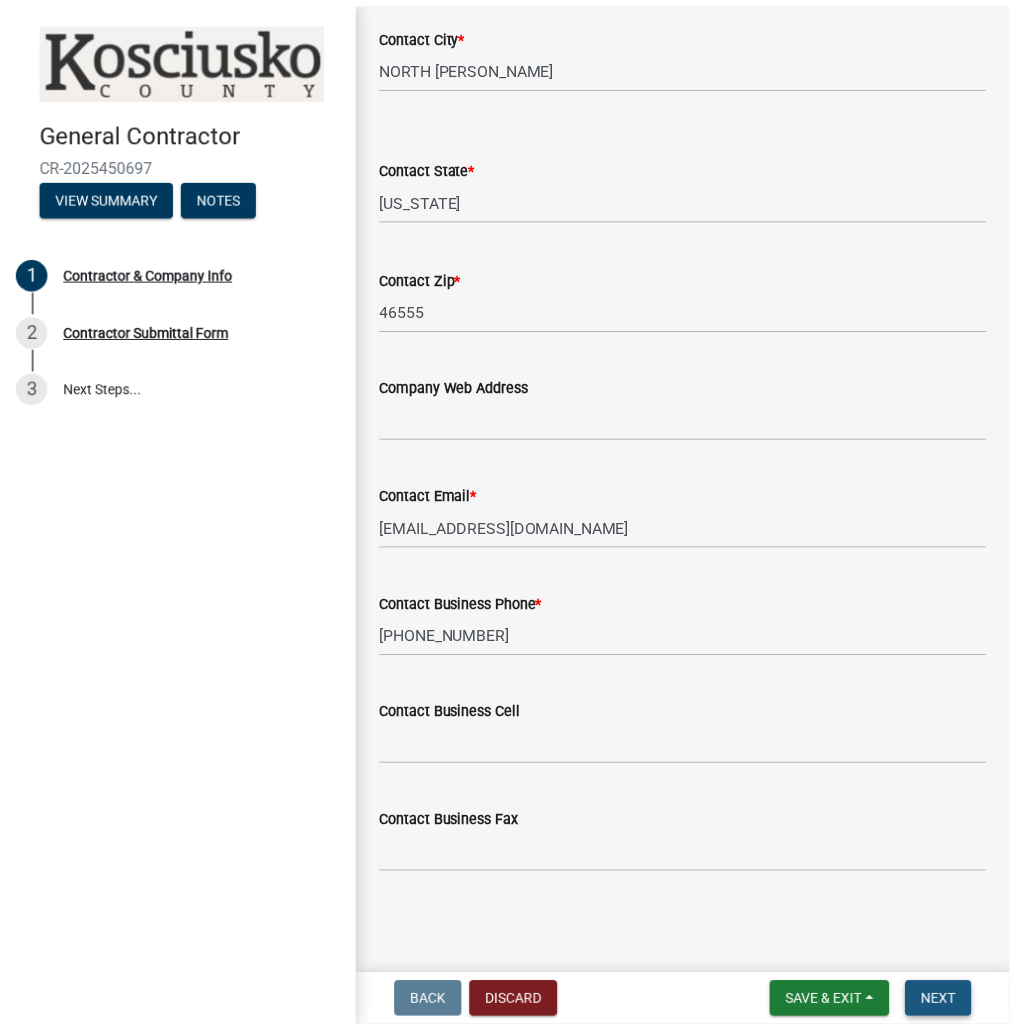 scroll, scrollTop: 0, scrollLeft: 0, axis: both 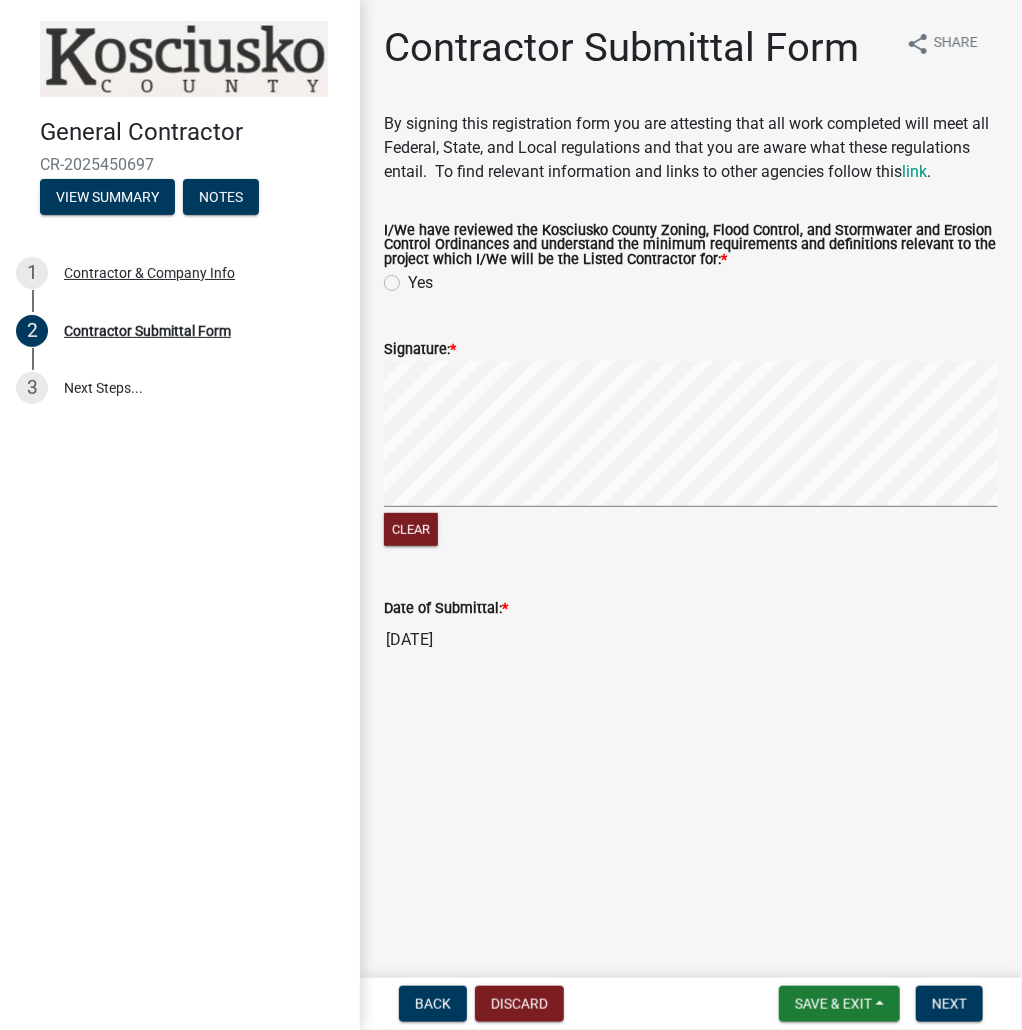 click on "Yes" 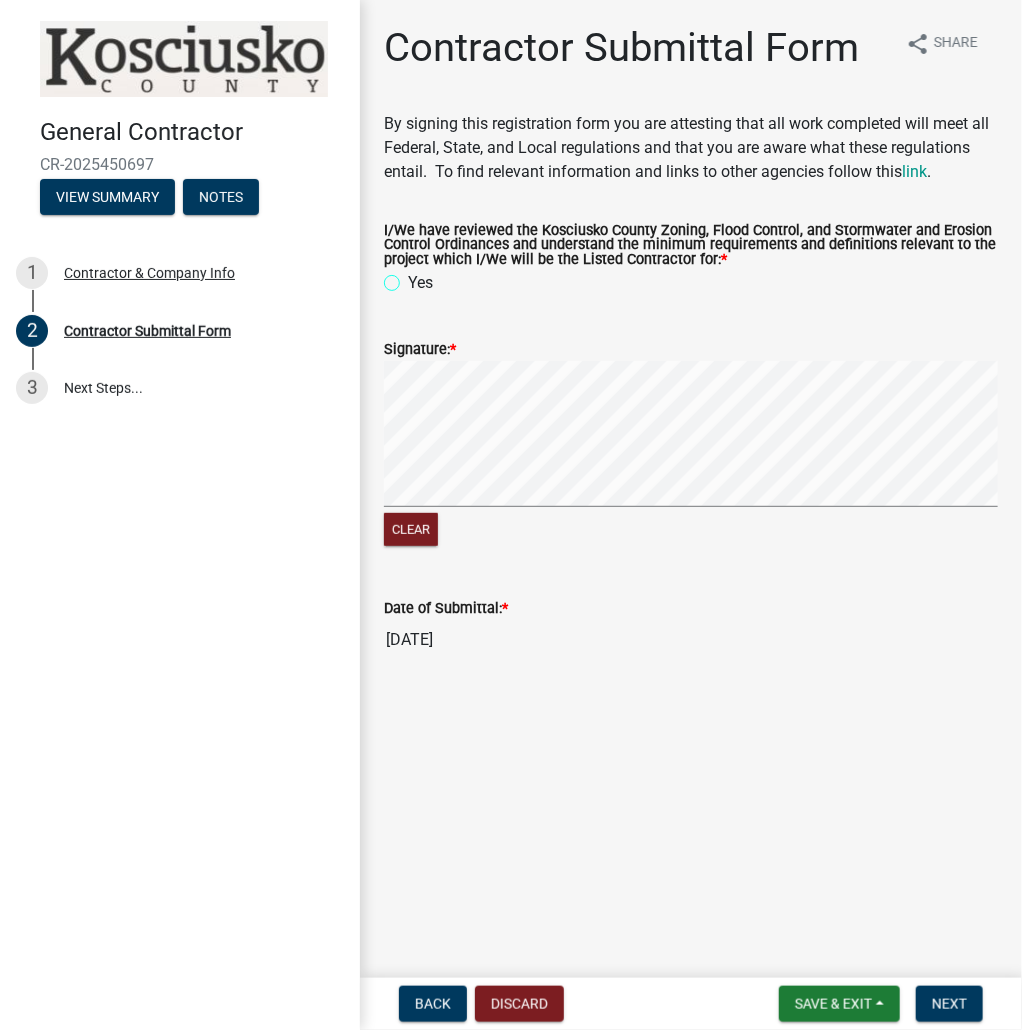 click on "Yes" at bounding box center (414, 277) 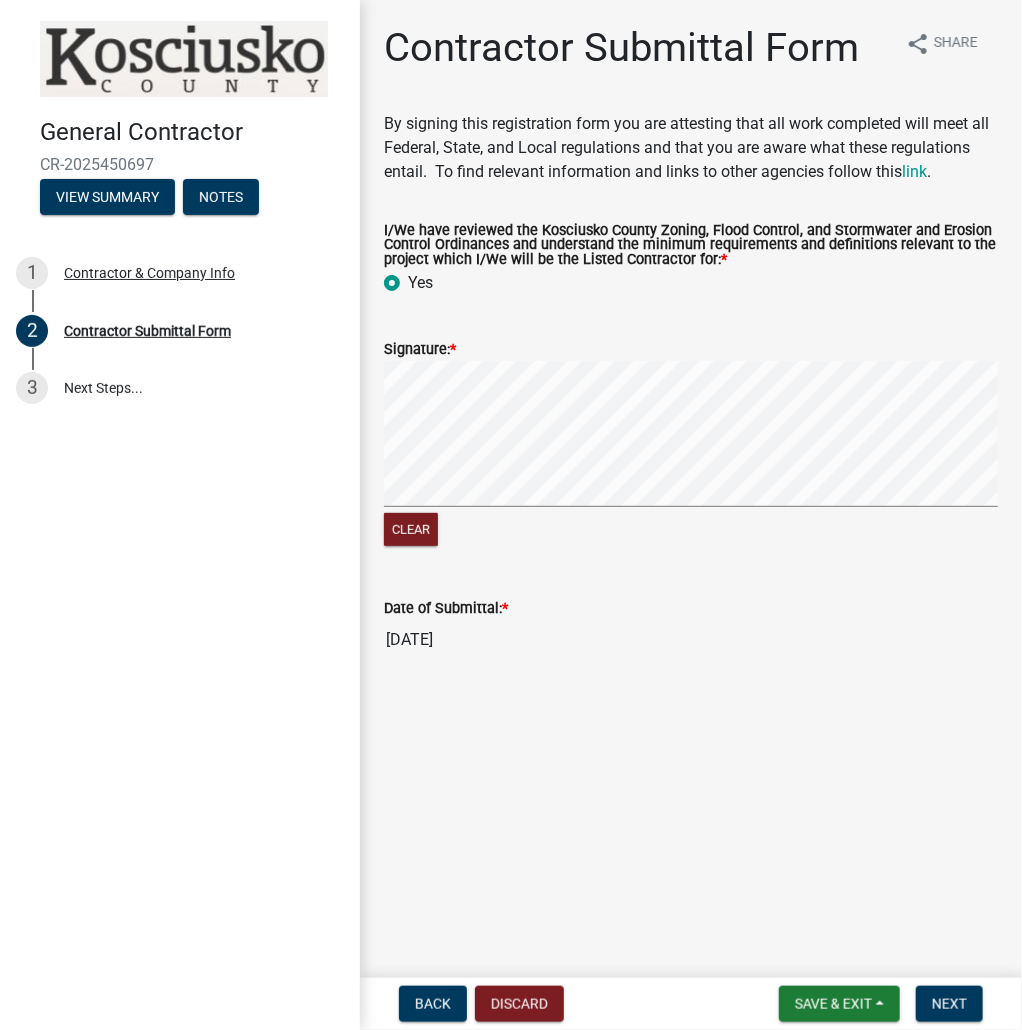 radio on "true" 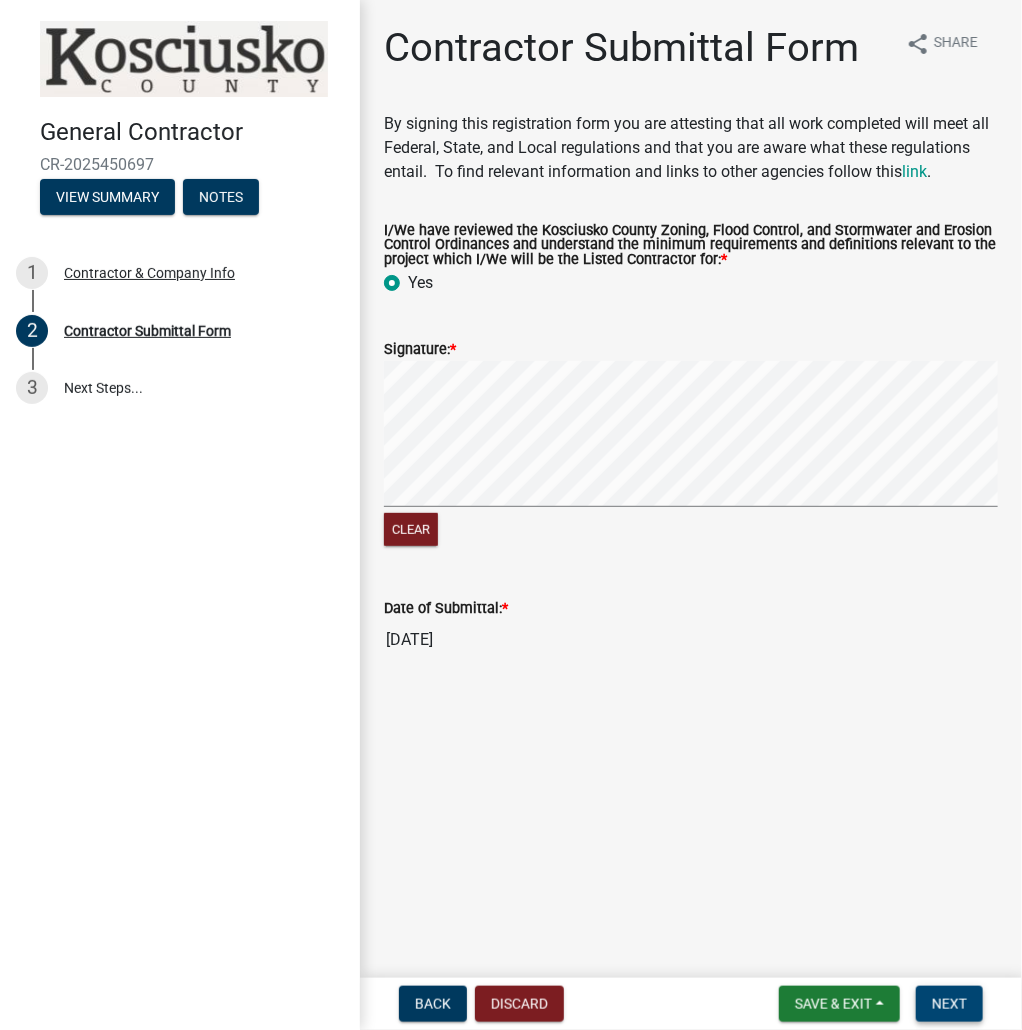 click on "Next" at bounding box center [949, 1004] 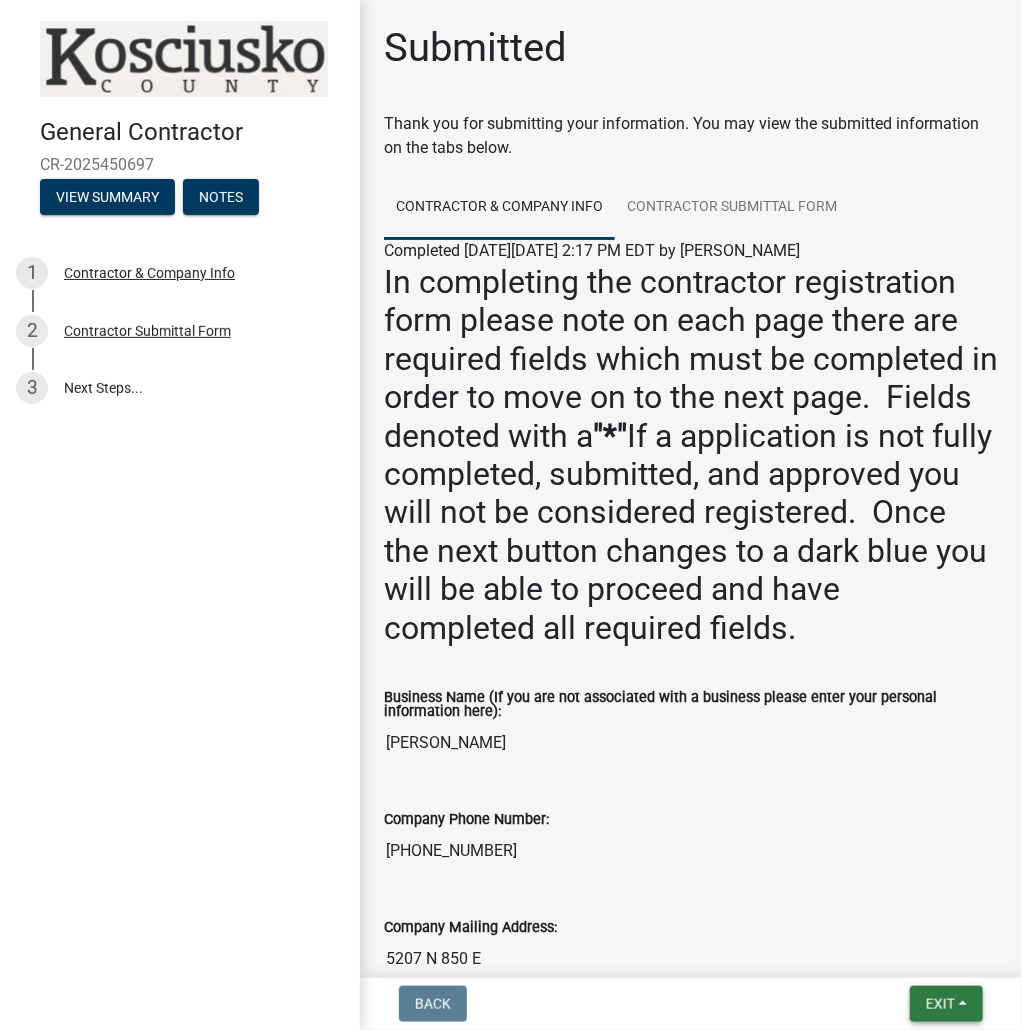 click on "Exit" at bounding box center [946, 1004] 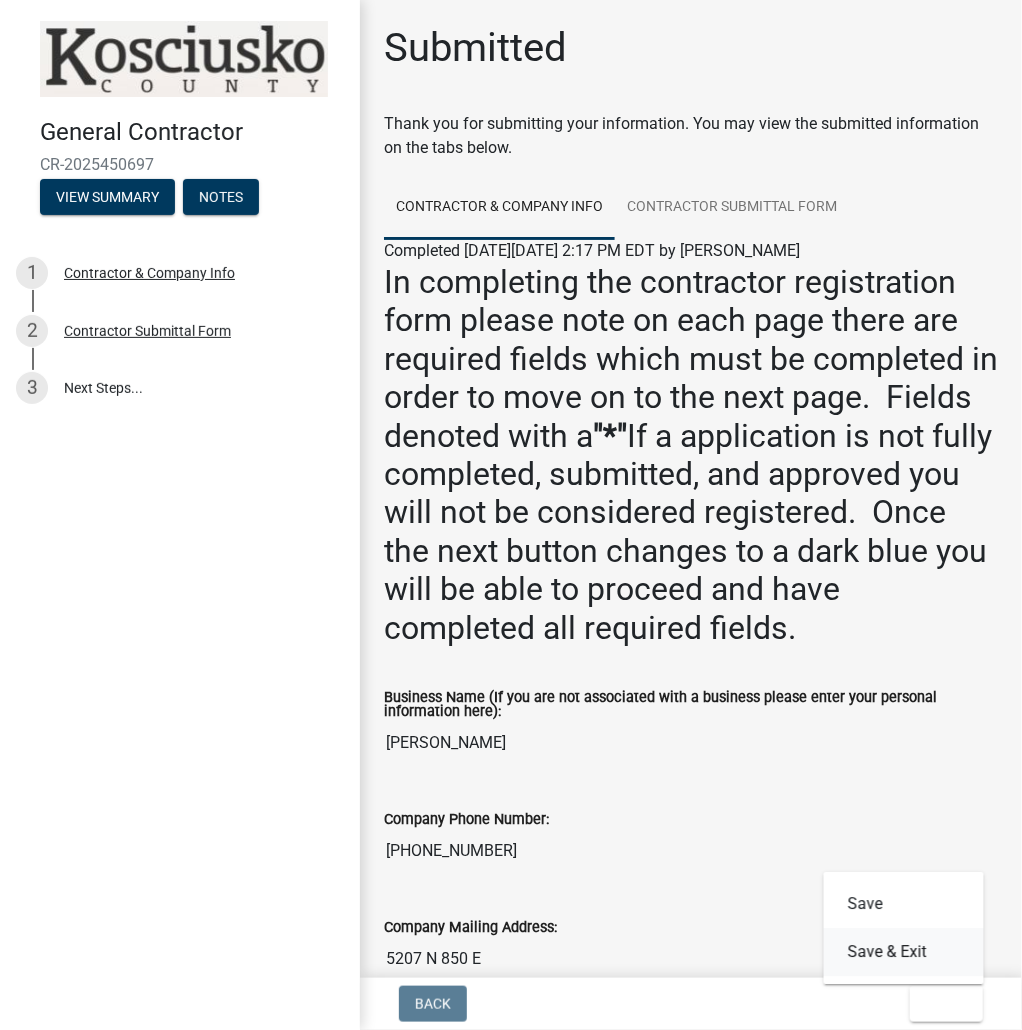 click on "Save & Exit" at bounding box center (904, 952) 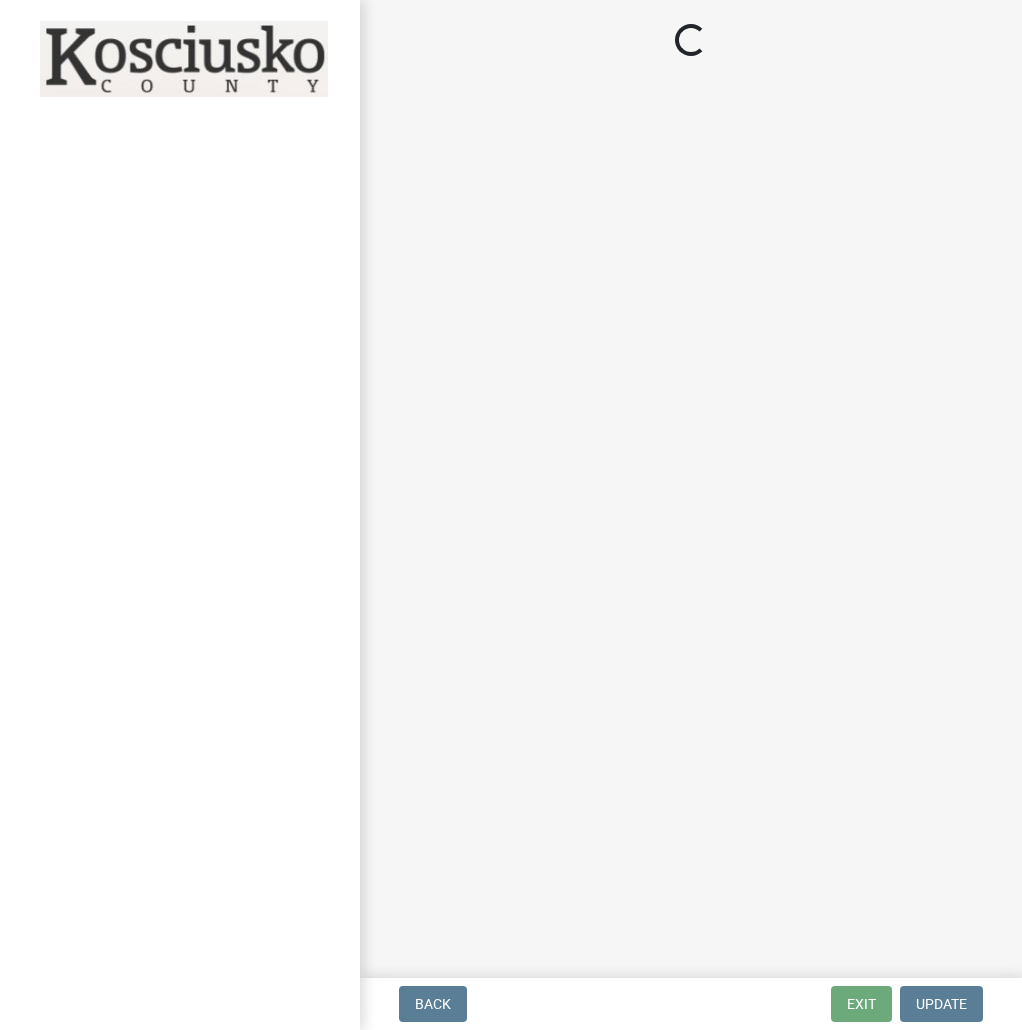 scroll, scrollTop: 0, scrollLeft: 0, axis: both 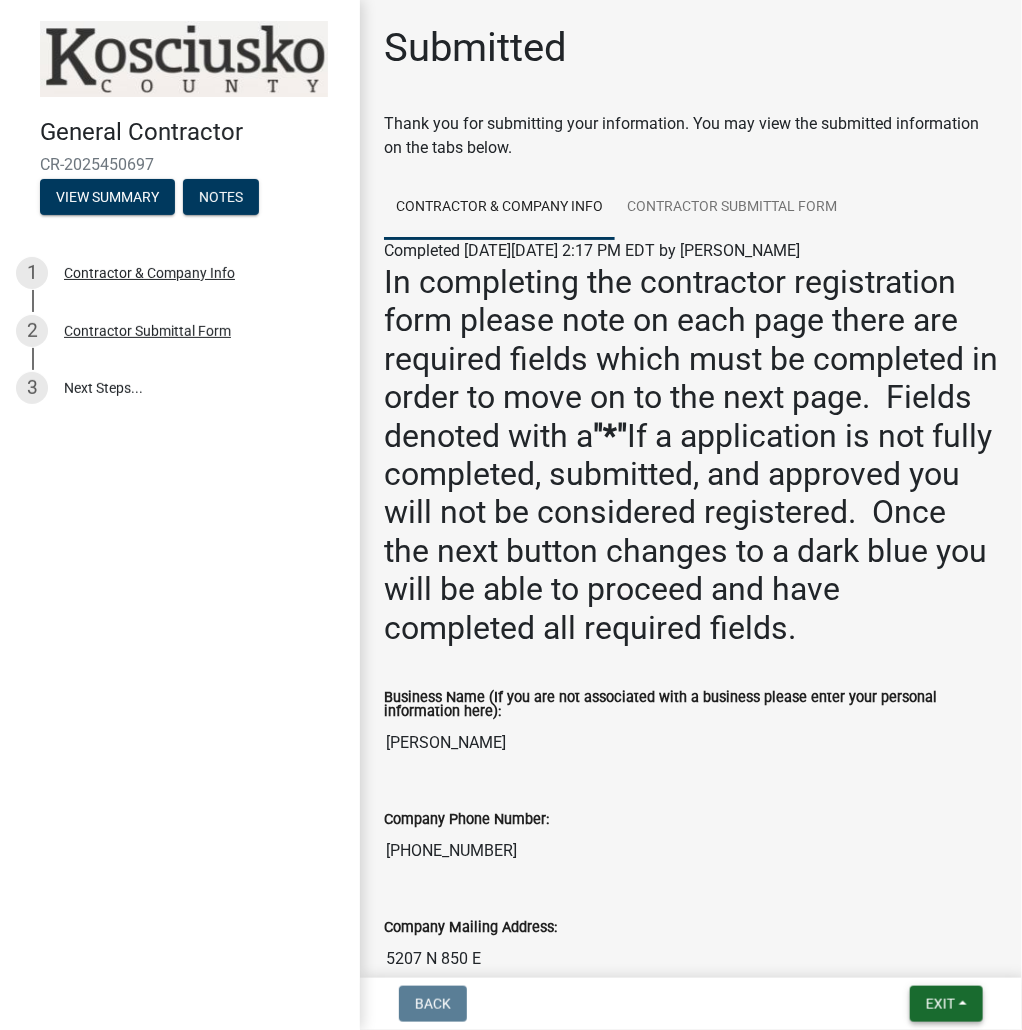 click on "Exit" at bounding box center (946, 1004) 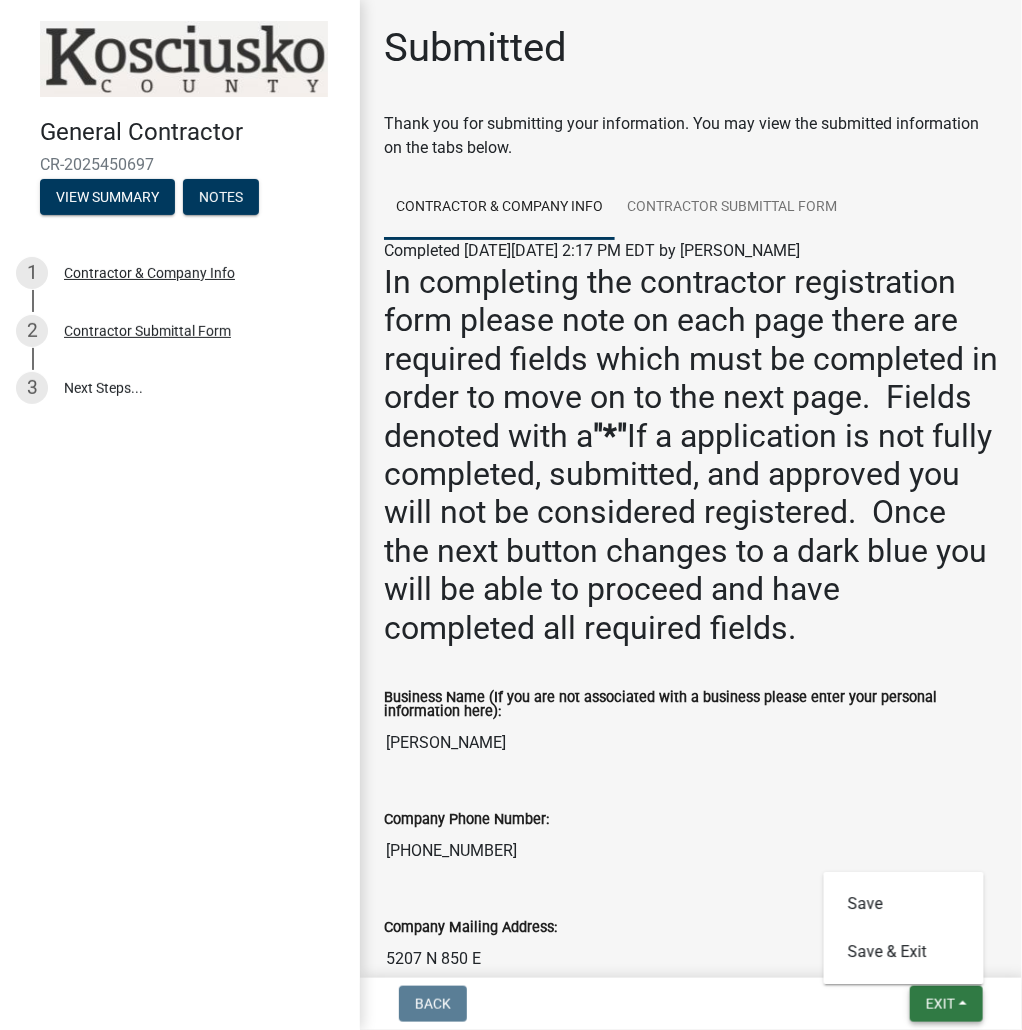 drag, startPoint x: 936, startPoint y: 1009, endPoint x: 926, endPoint y: 967, distance: 43.174065 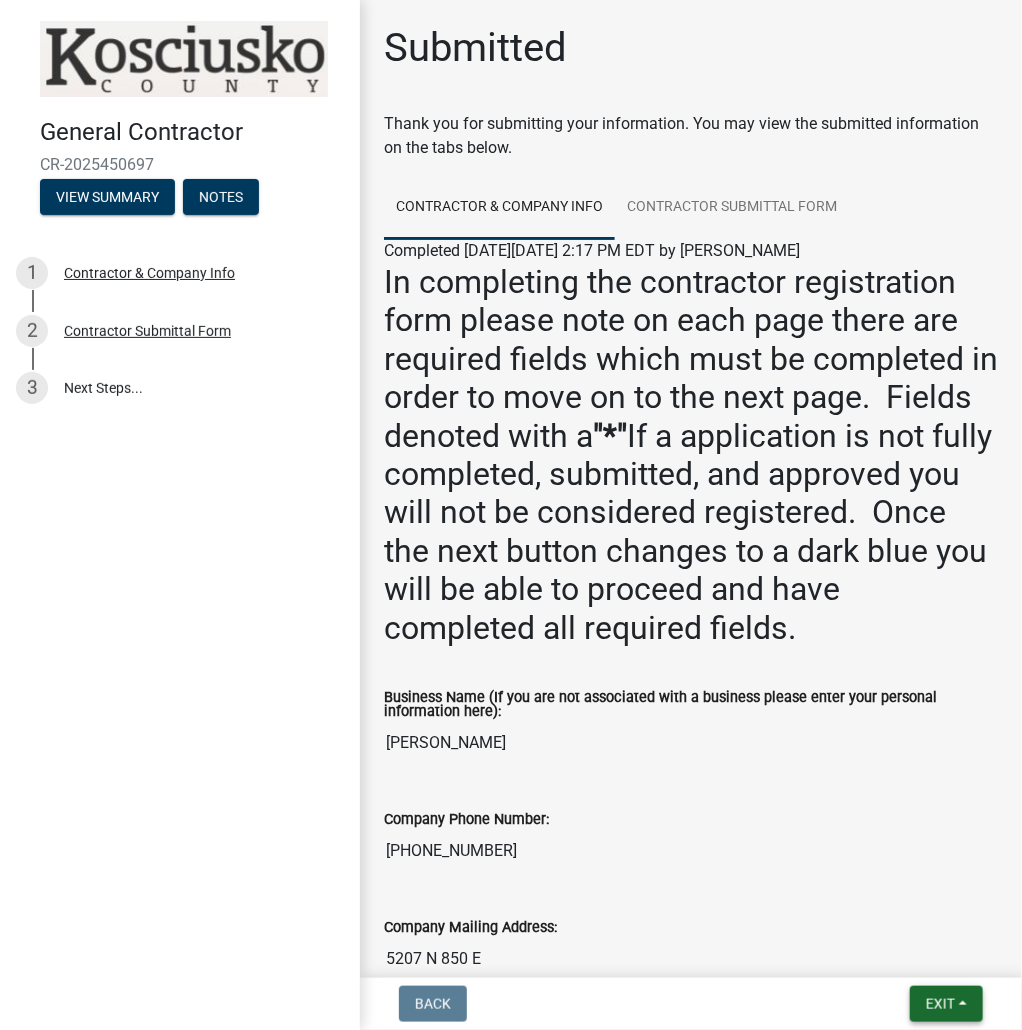 click on "Exit" at bounding box center (940, 1004) 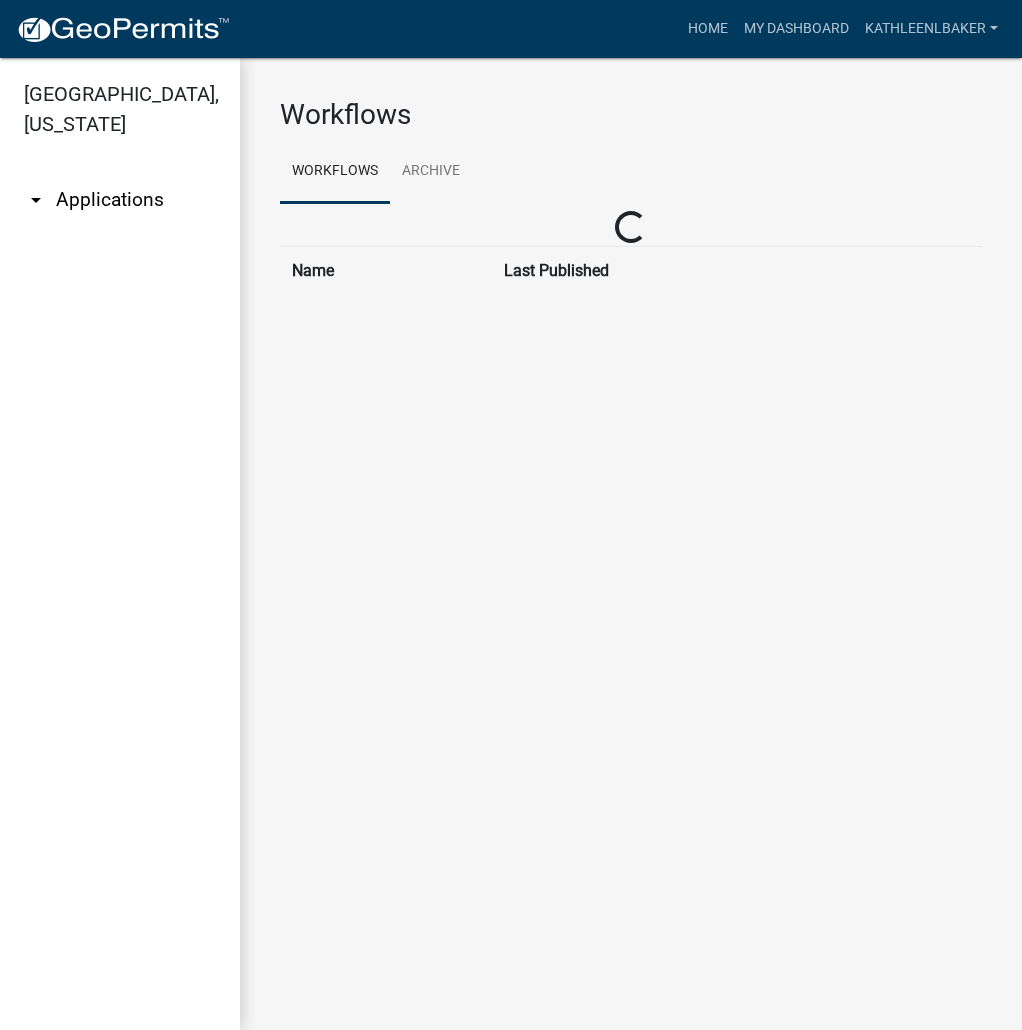scroll, scrollTop: 0, scrollLeft: 0, axis: both 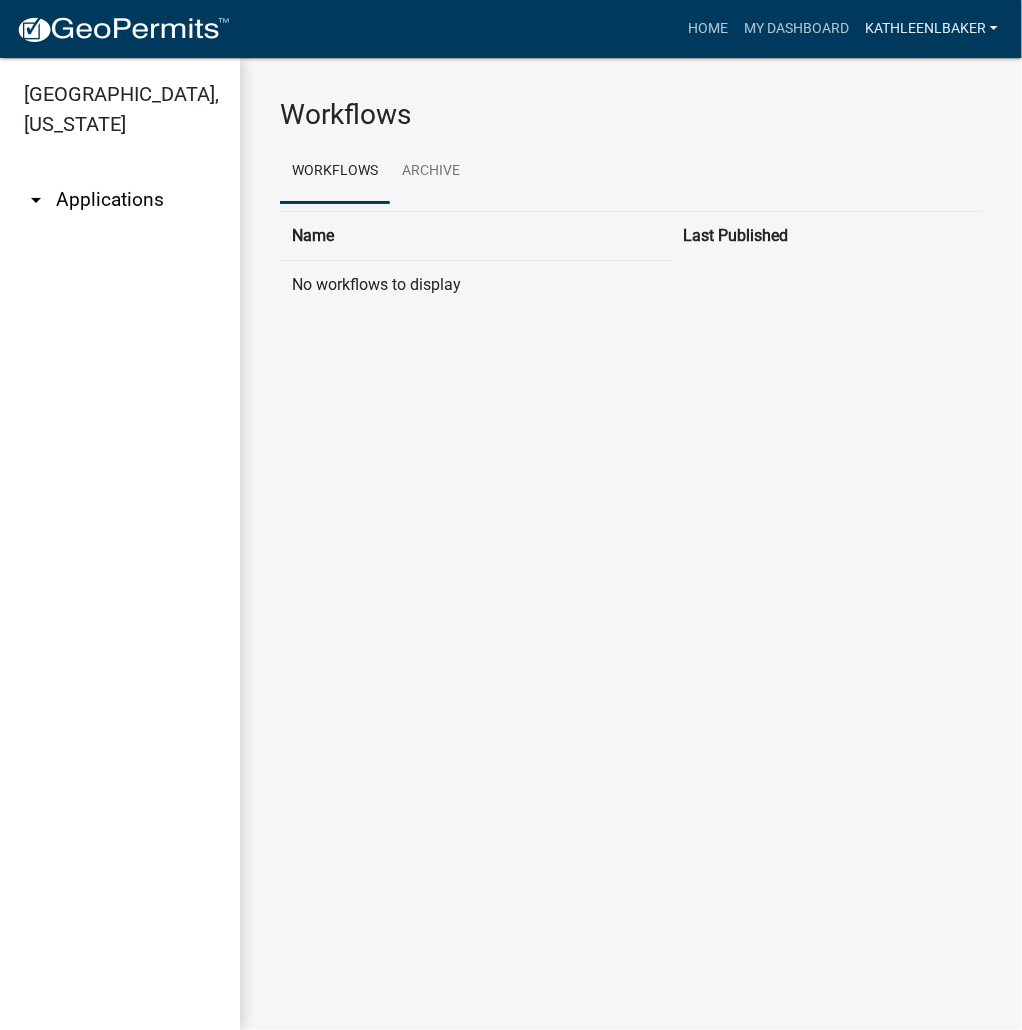click on "KATHLEENLBAKER" at bounding box center (931, 29) 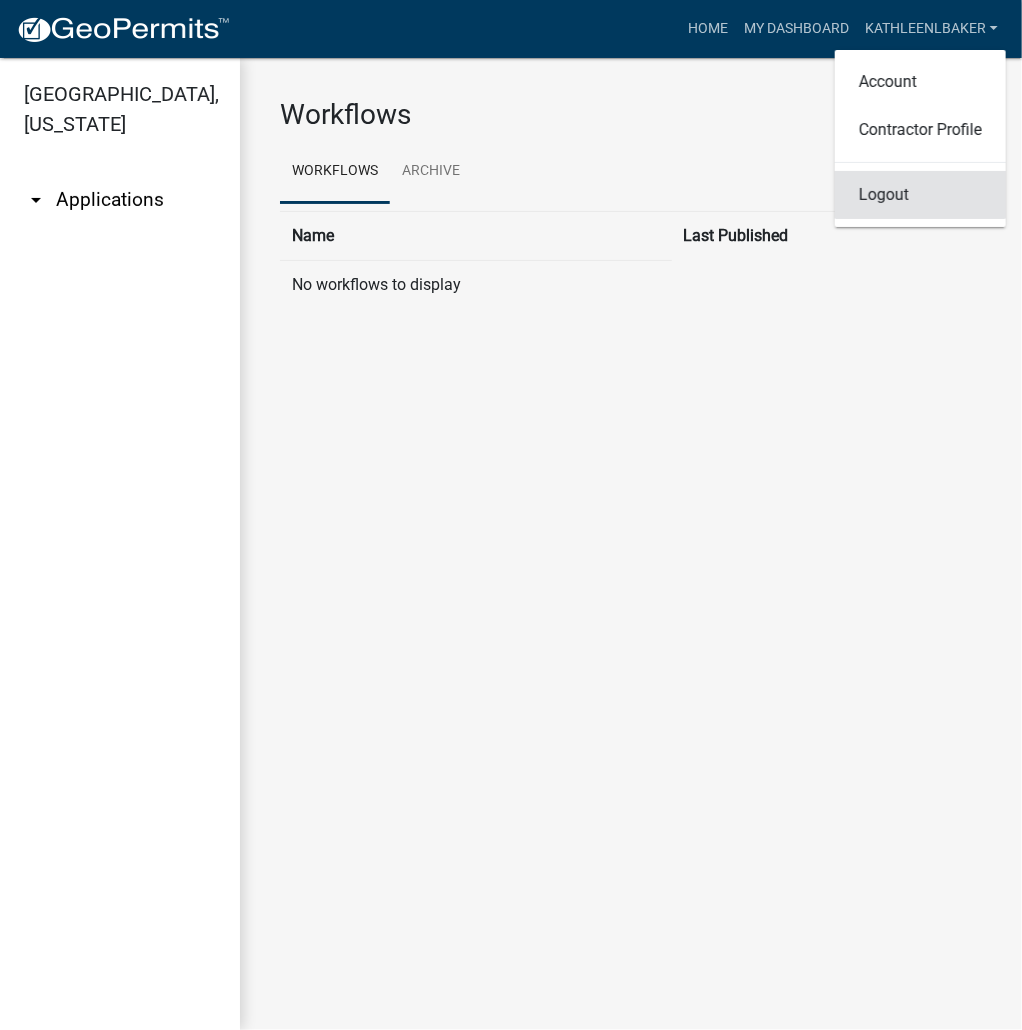 click on "Logout" at bounding box center [920, 195] 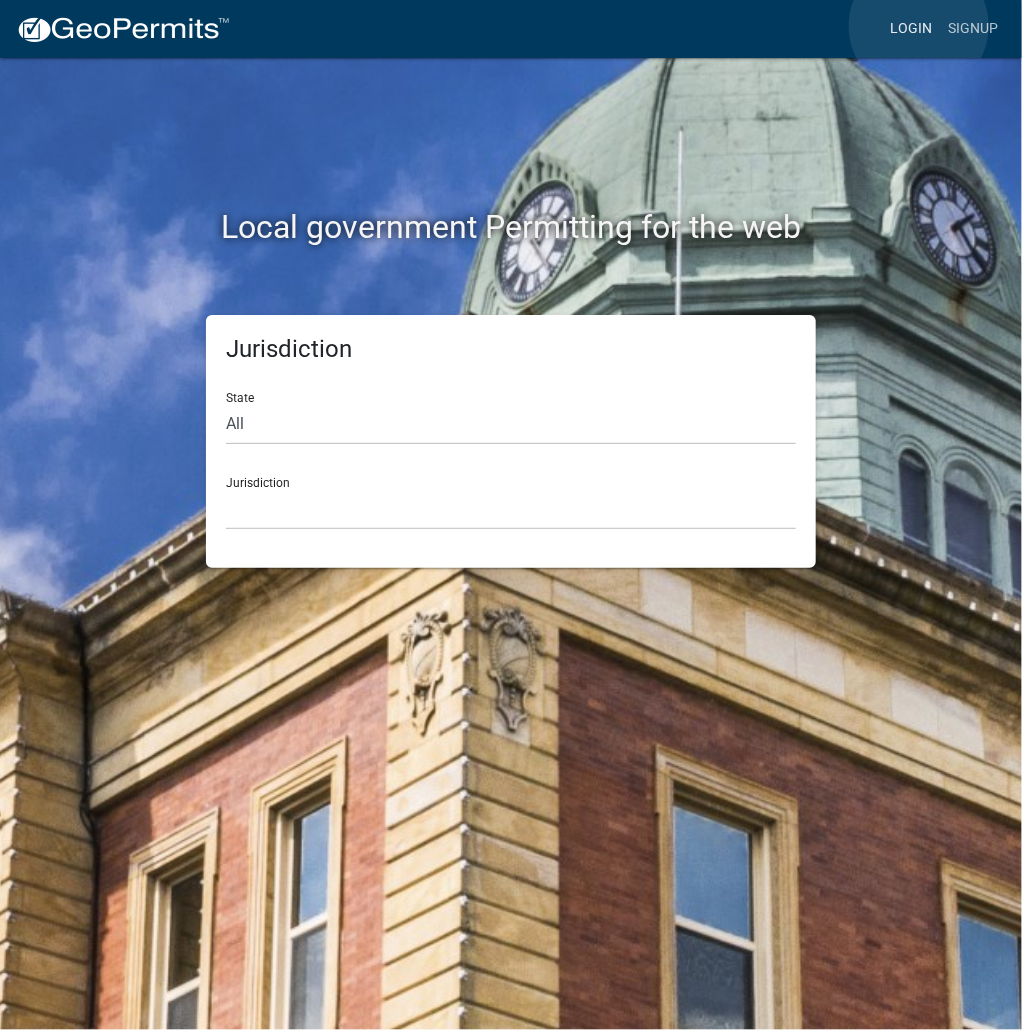 click on "Login" at bounding box center [911, 29] 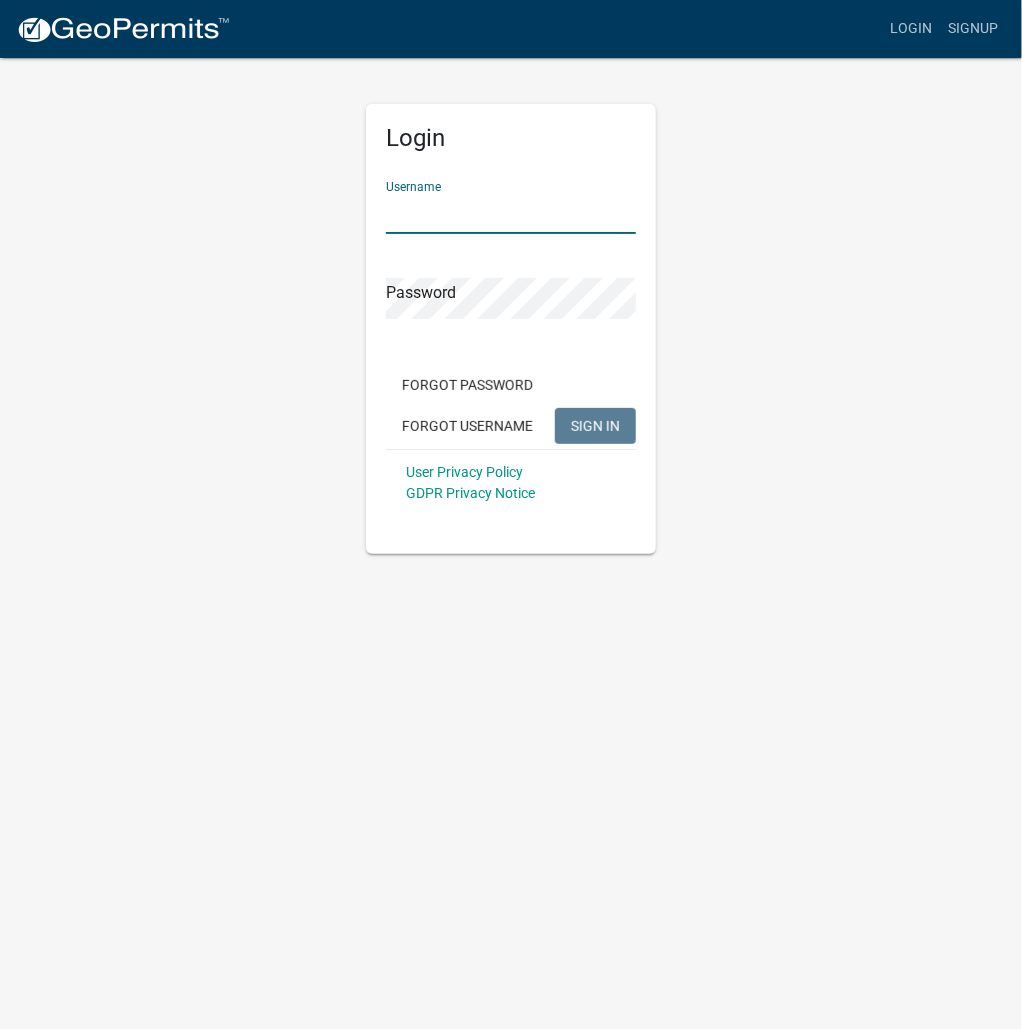 click on "Username" at bounding box center (511, 213) 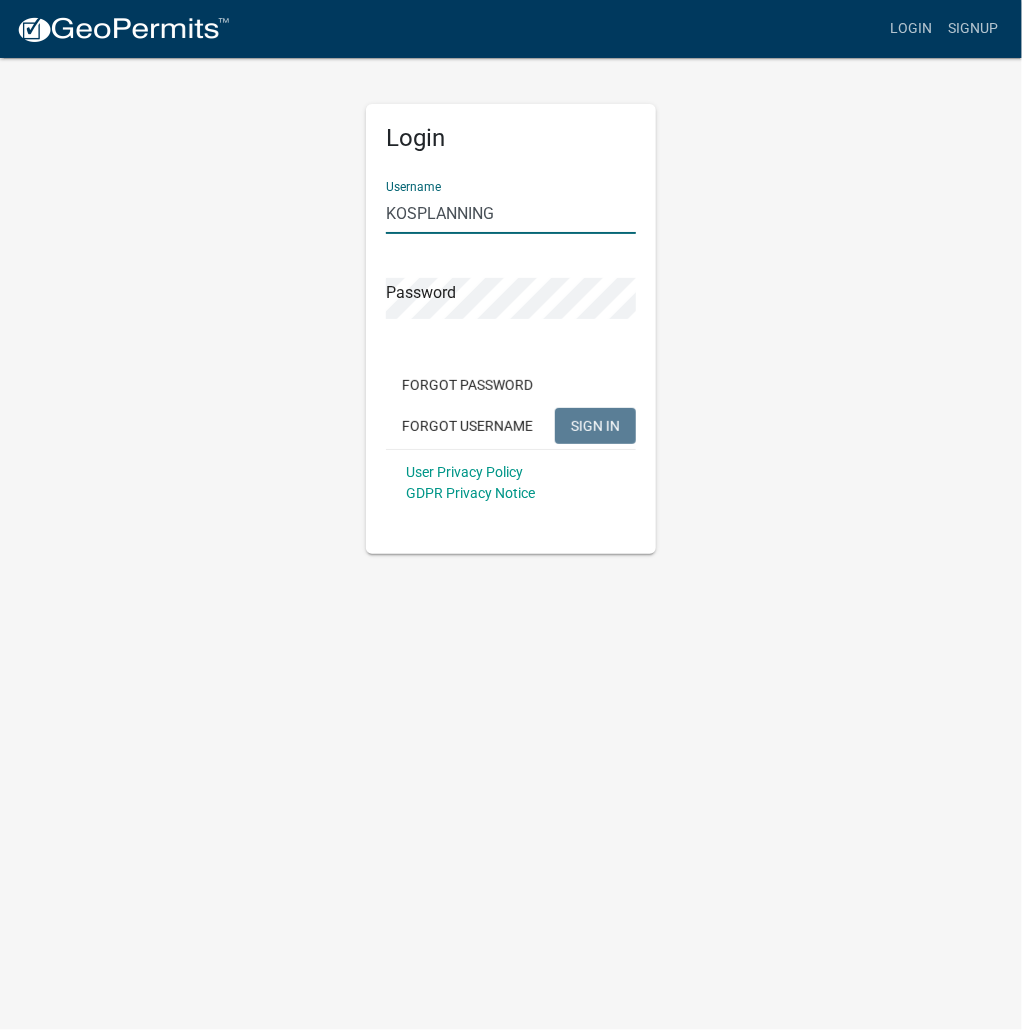 type on "KOSPLANNING" 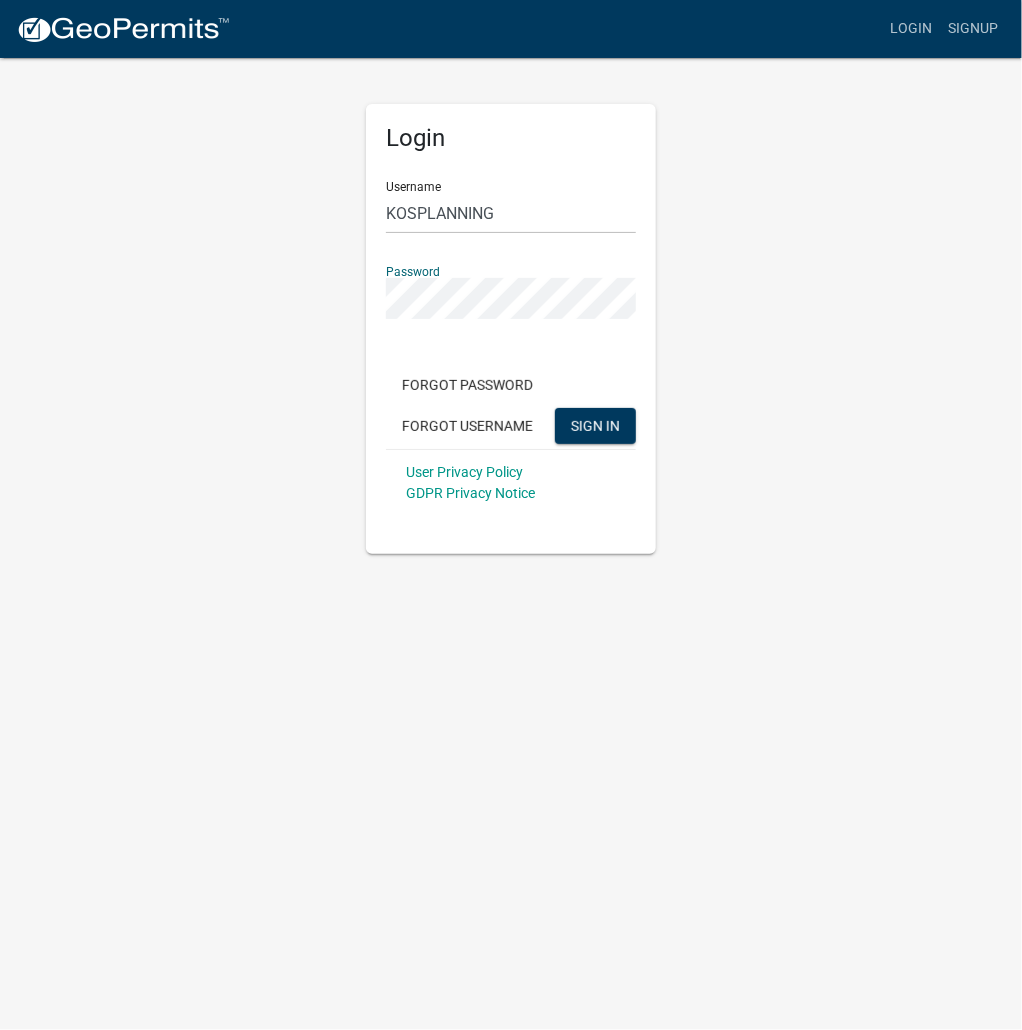 click on "SIGN IN" 